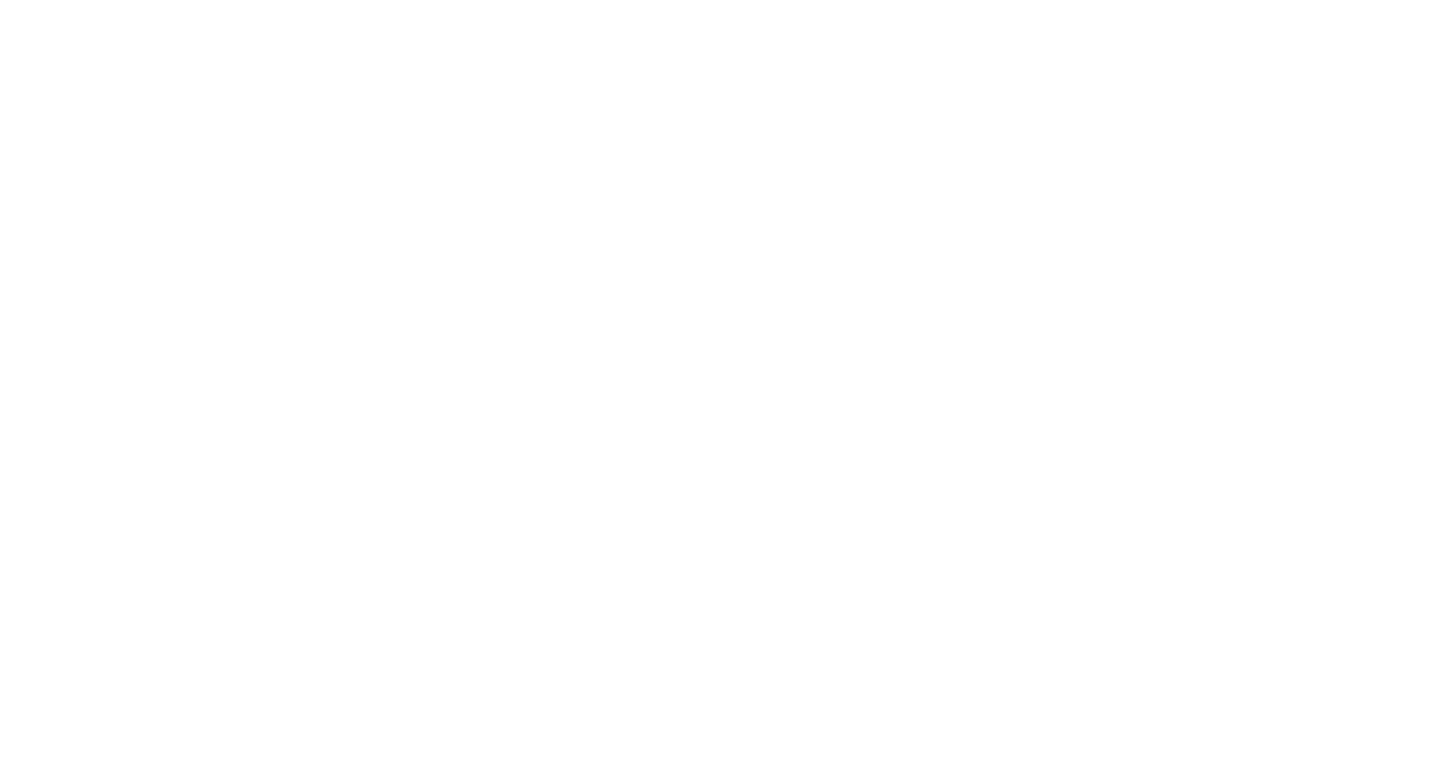 scroll, scrollTop: 0, scrollLeft: 0, axis: both 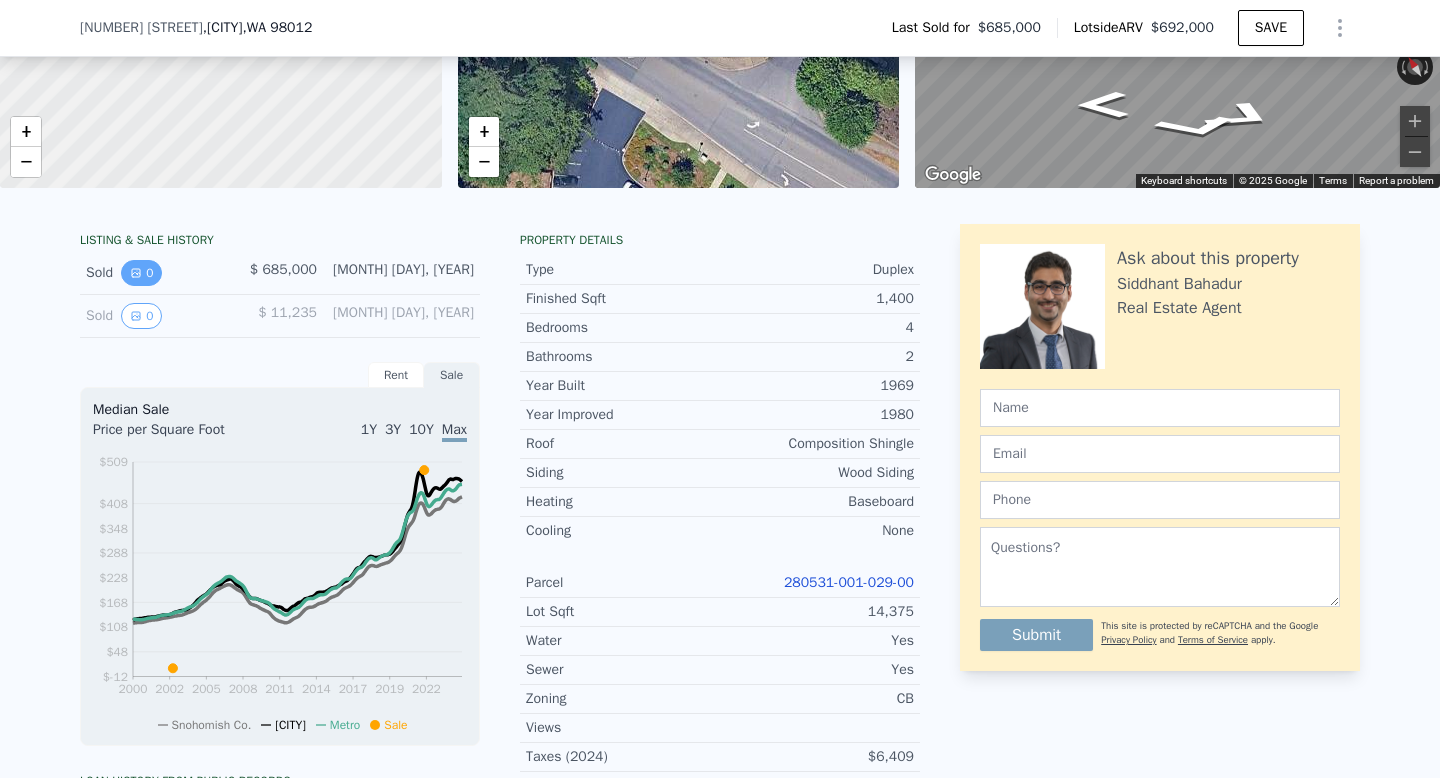 click on "0" at bounding box center (141, 273) 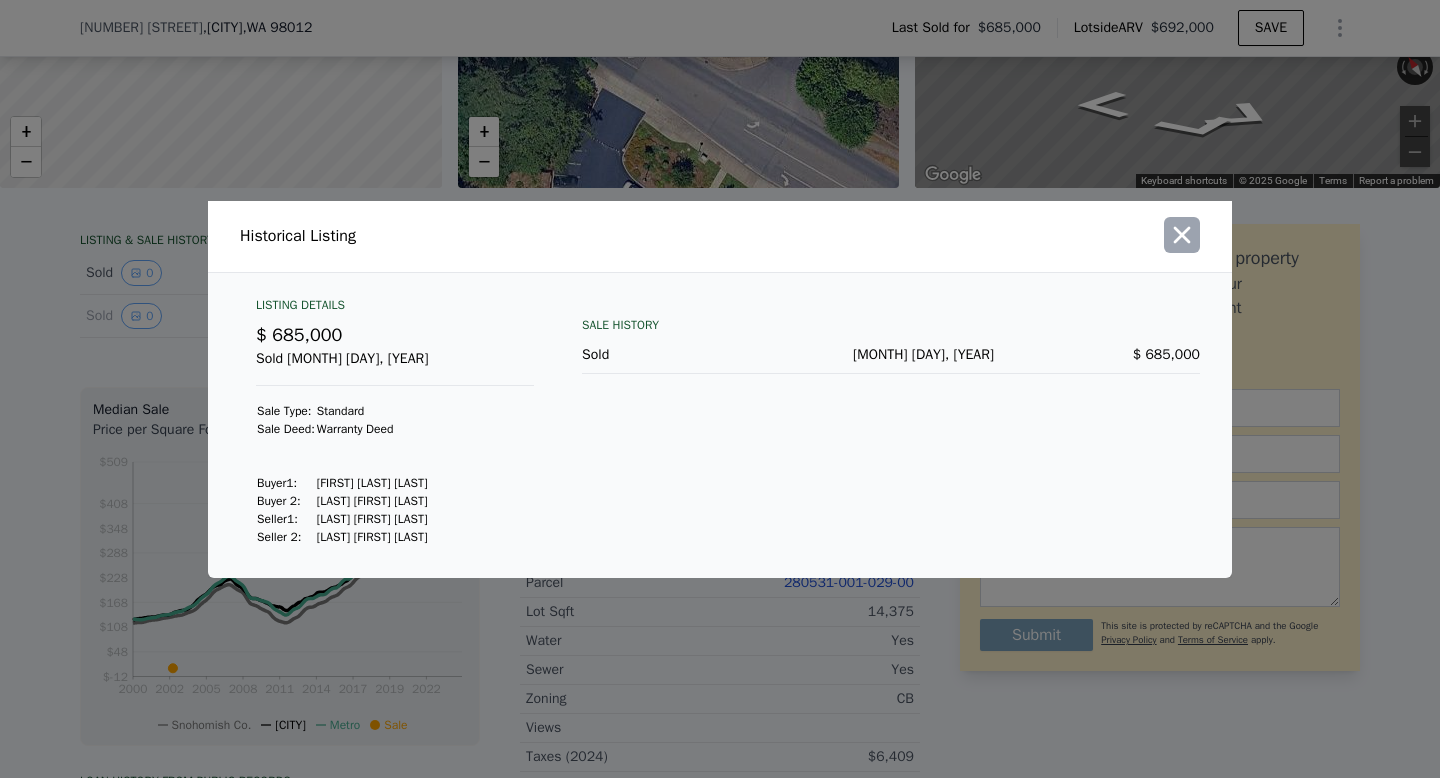 click 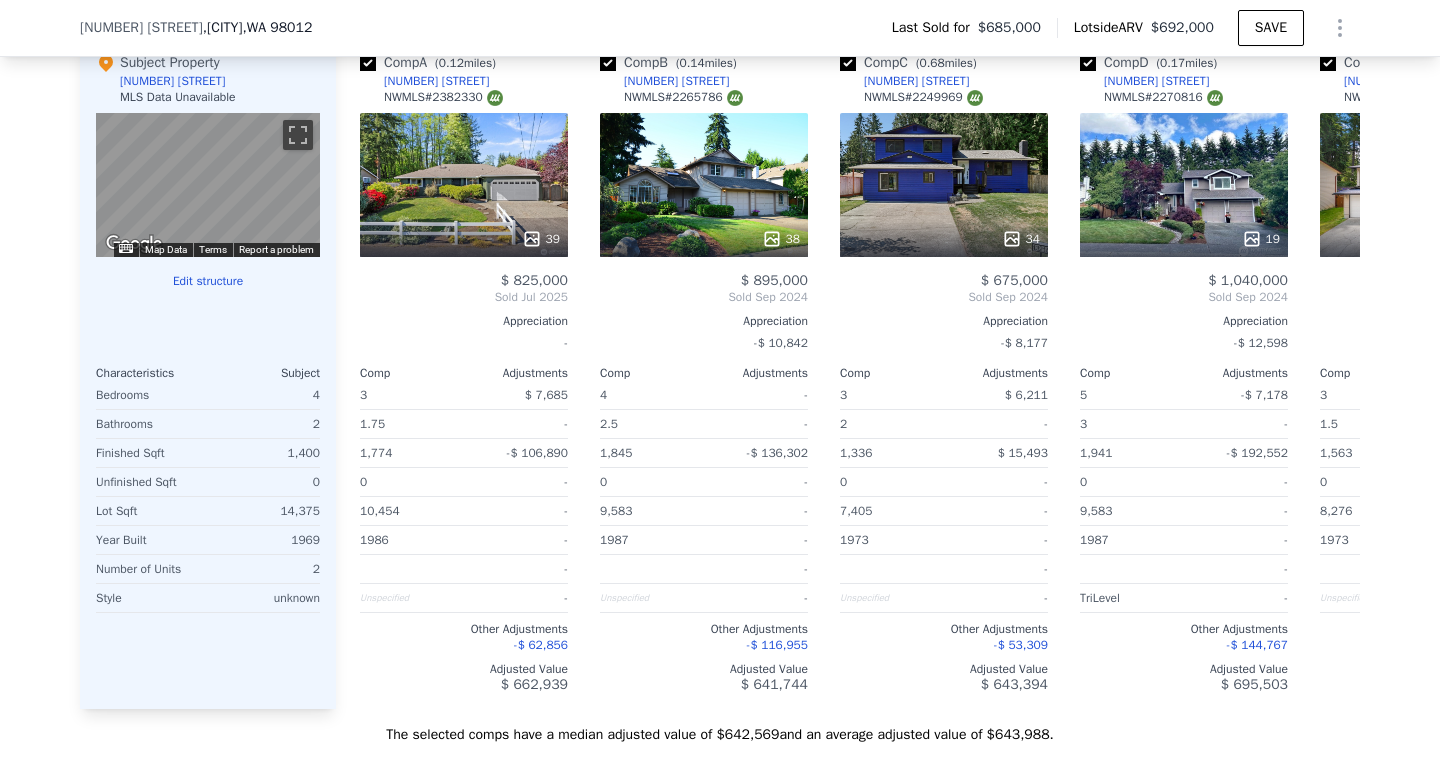 scroll, scrollTop: 2066, scrollLeft: 0, axis: vertical 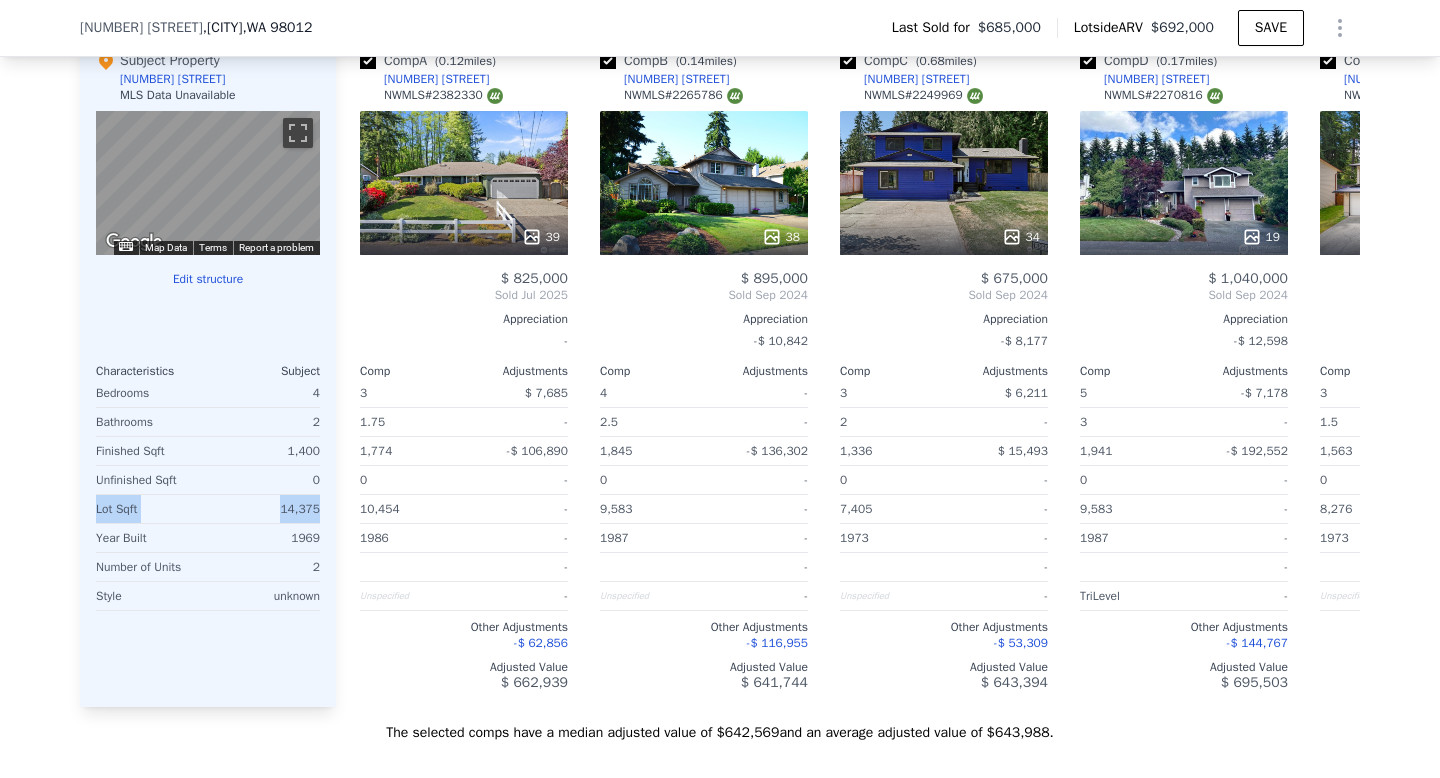 drag, startPoint x: 96, startPoint y: 510, endPoint x: 324, endPoint y: 494, distance: 228.56071 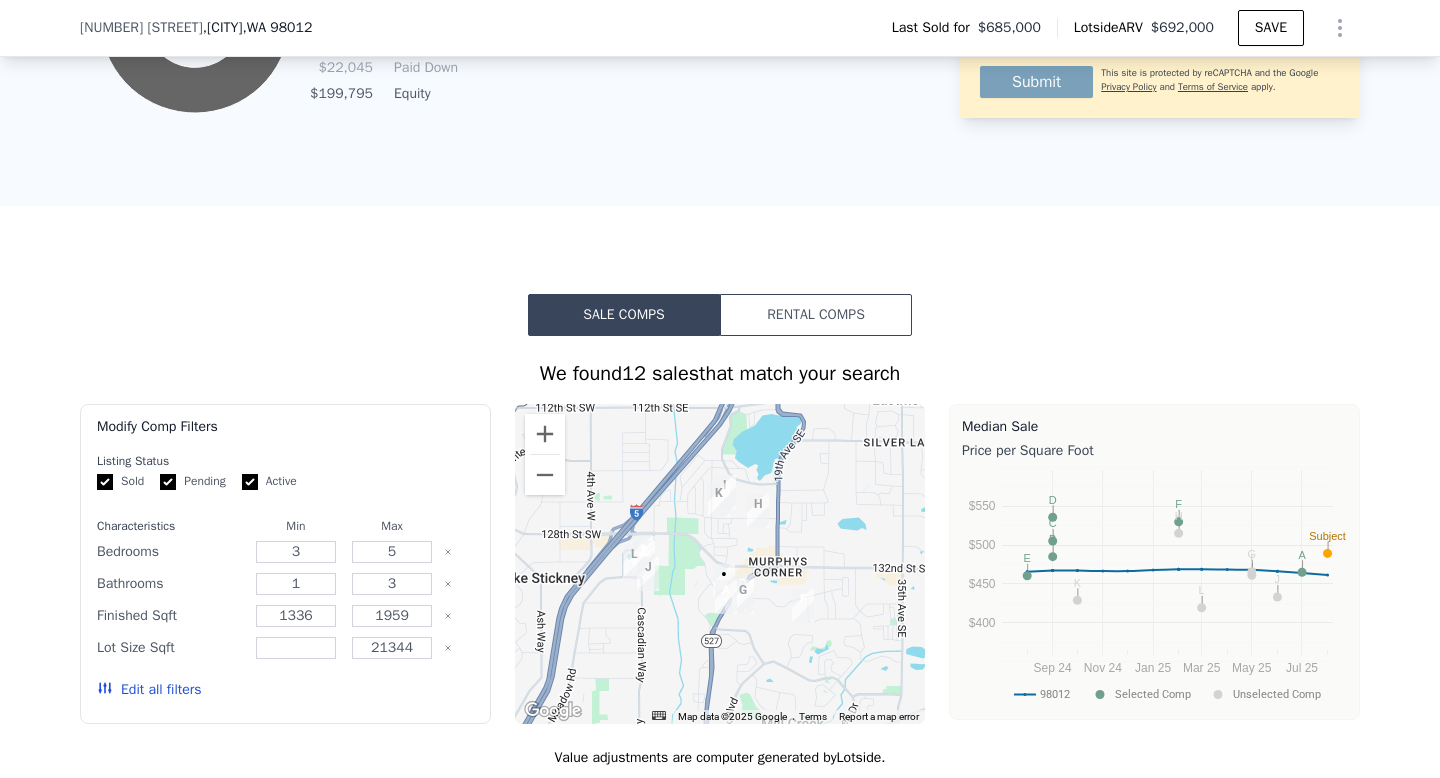 scroll, scrollTop: 1311, scrollLeft: 0, axis: vertical 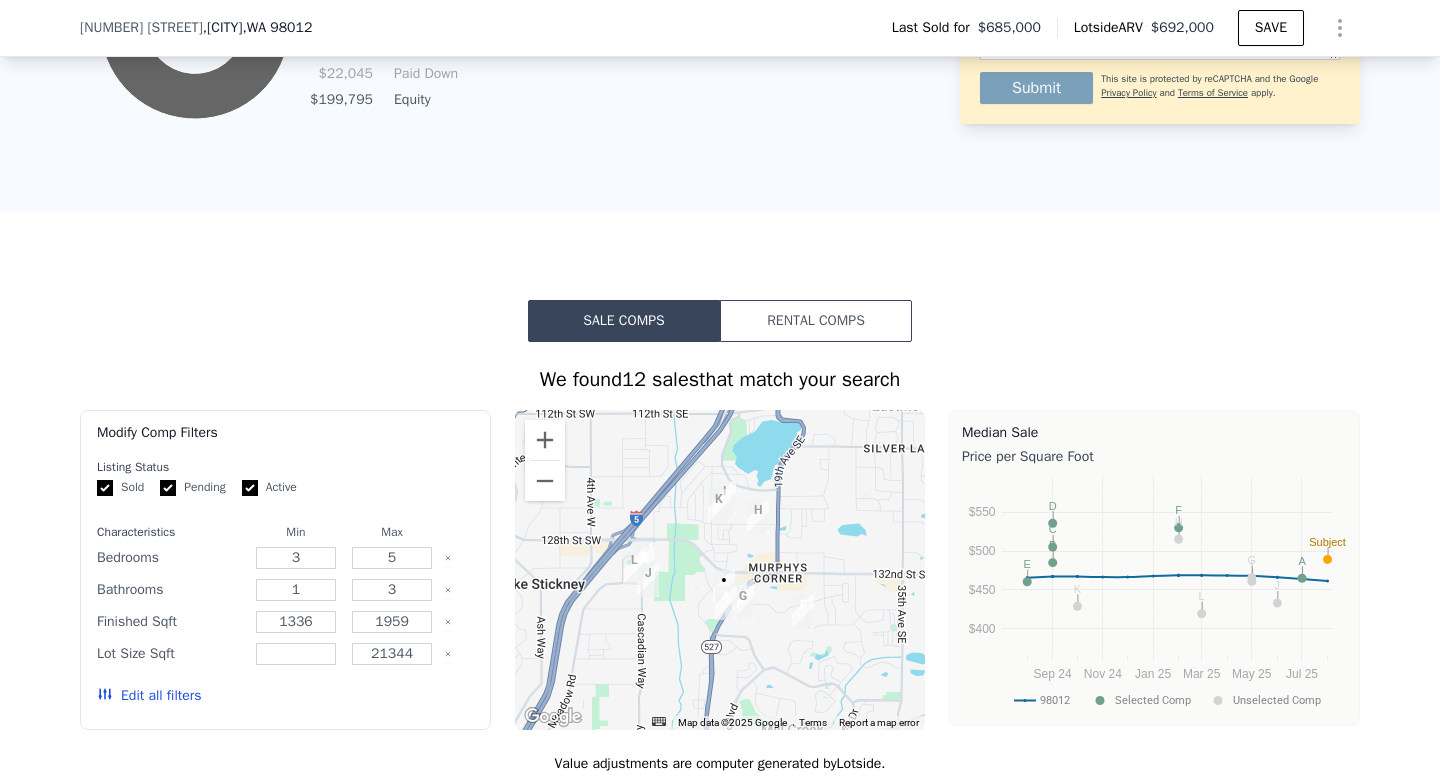 click on "Edit all filters" at bounding box center [149, 696] 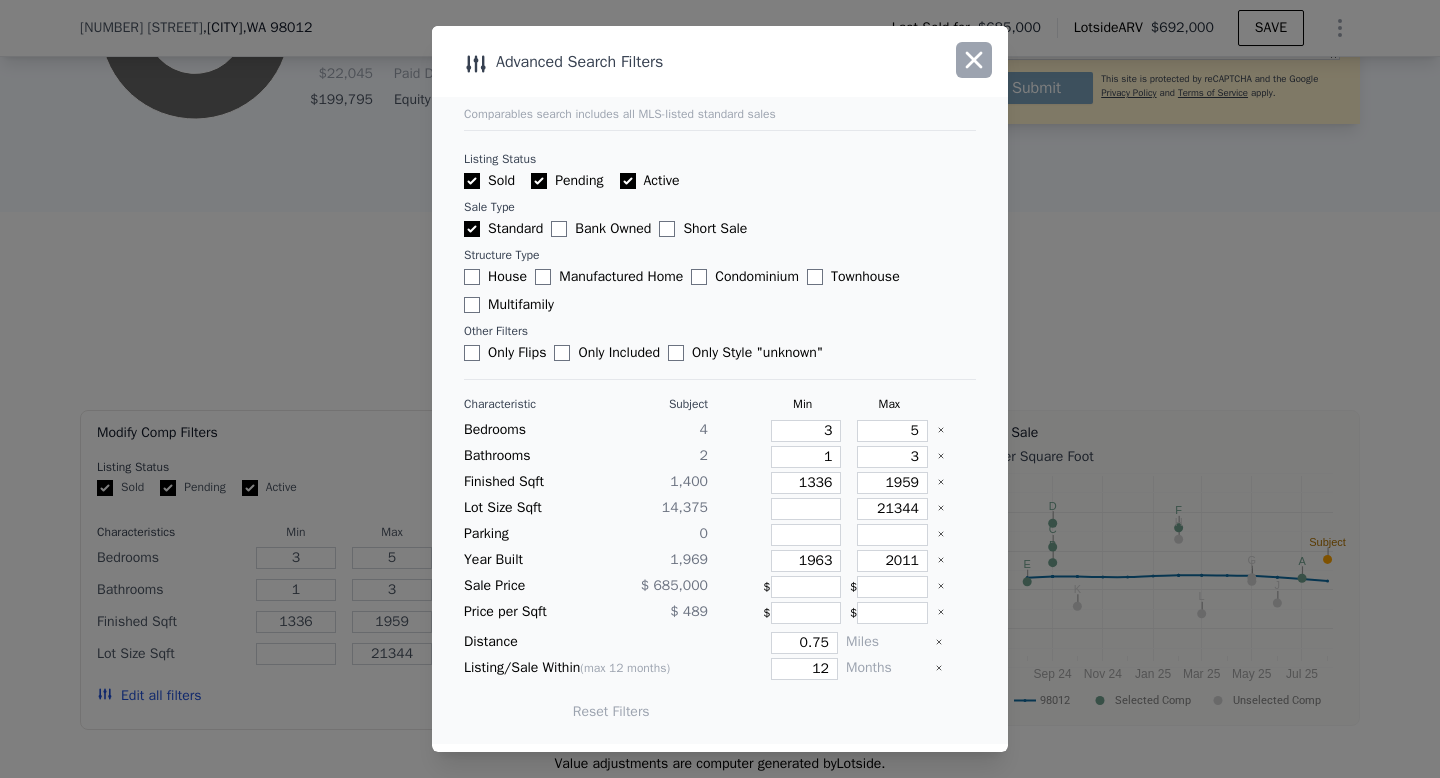 click 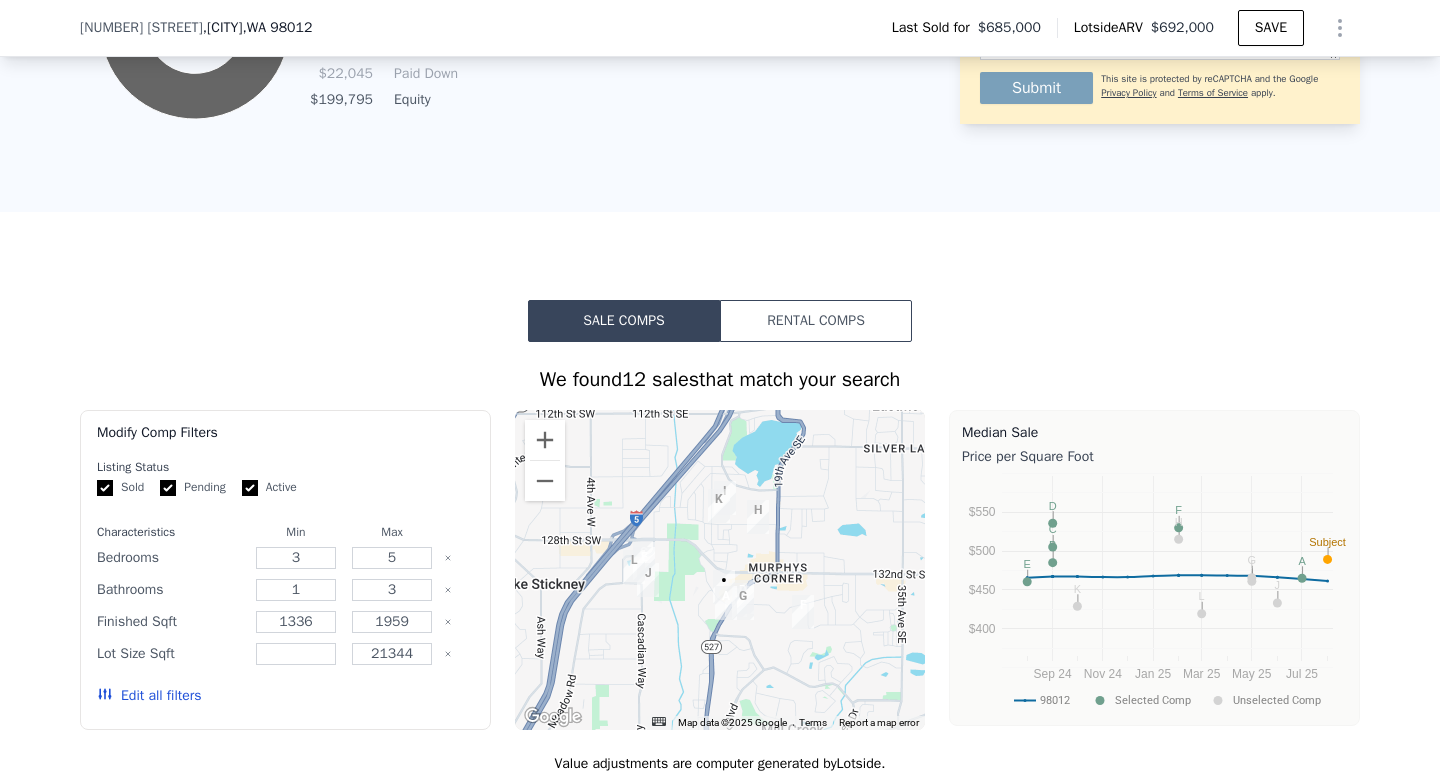 click 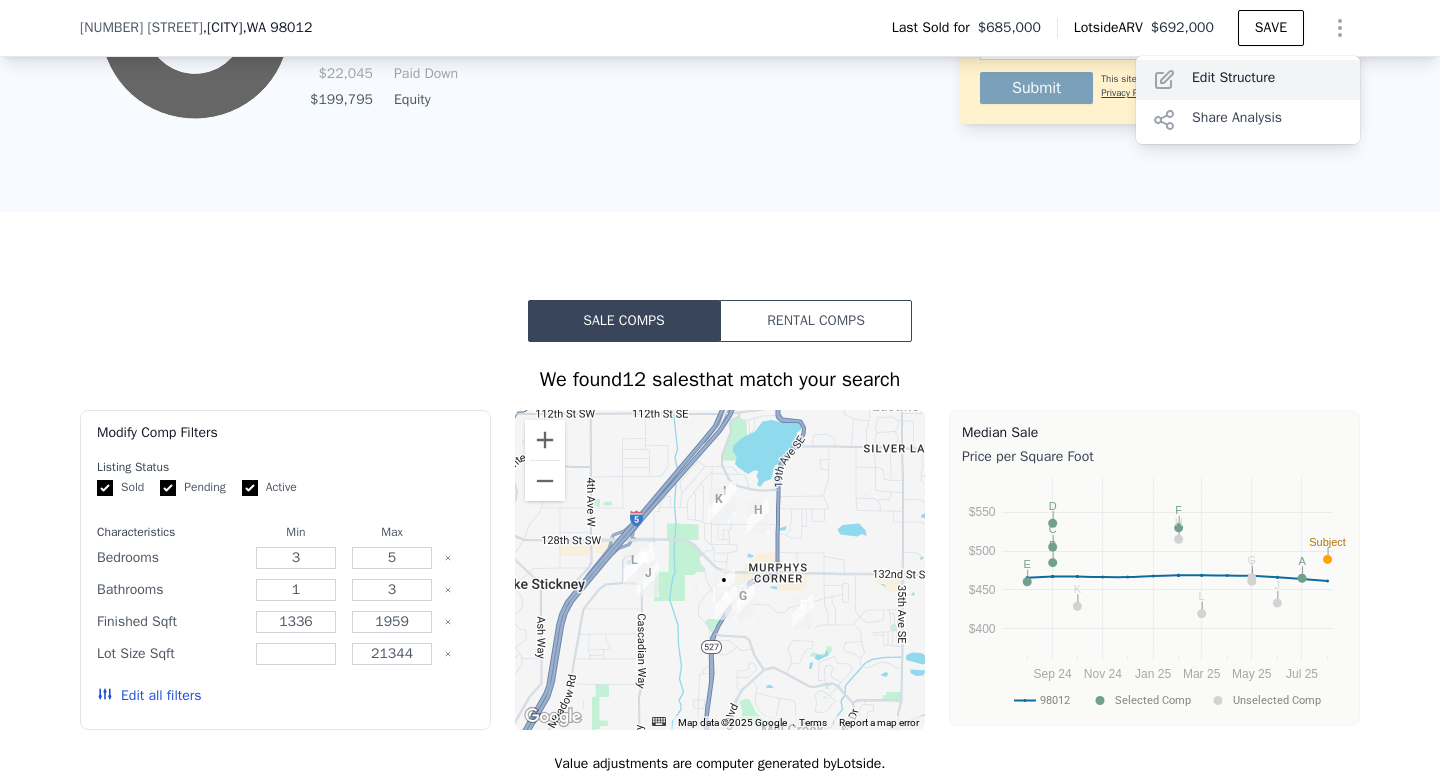 click on "Edit Structure" at bounding box center [1248, 80] 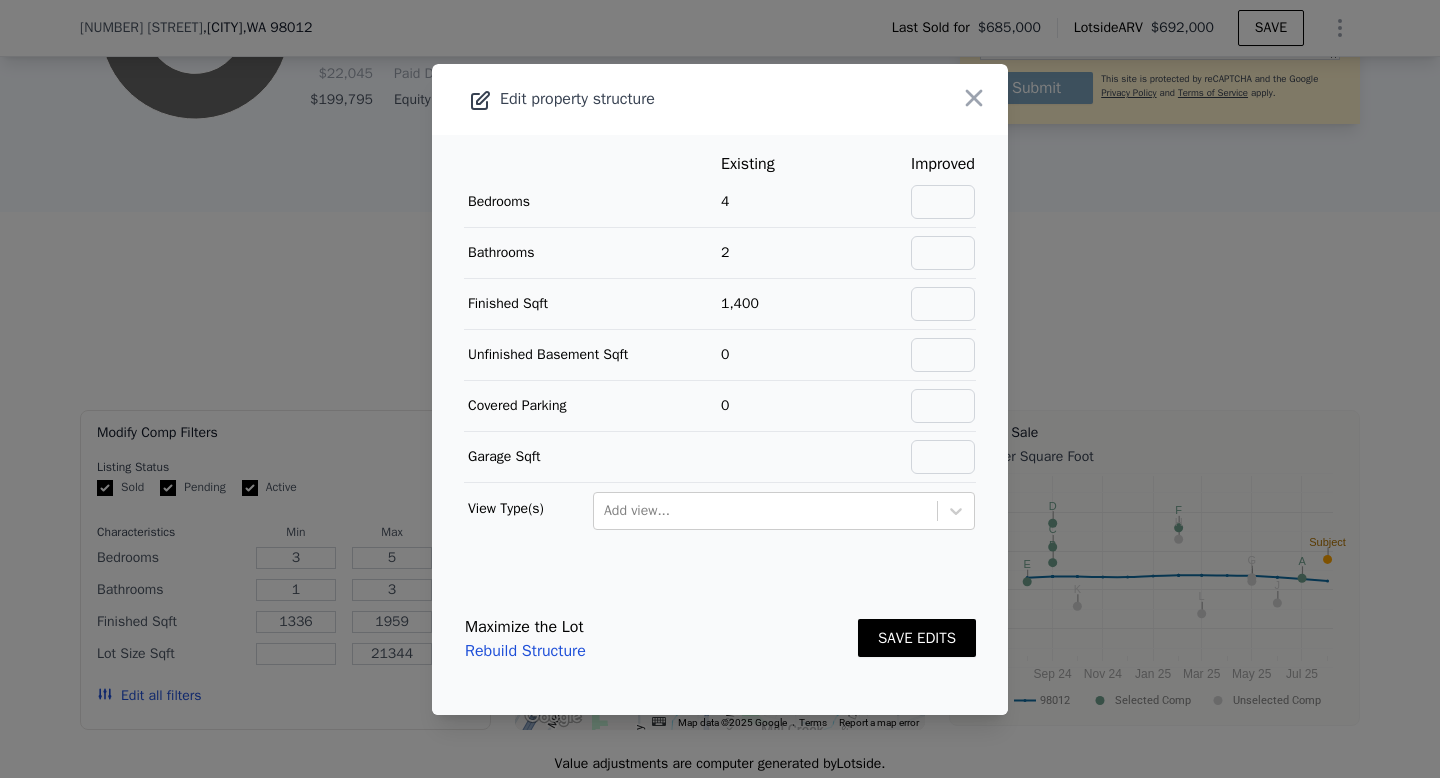 click on "Rebuild Structure" at bounding box center [525, 651] 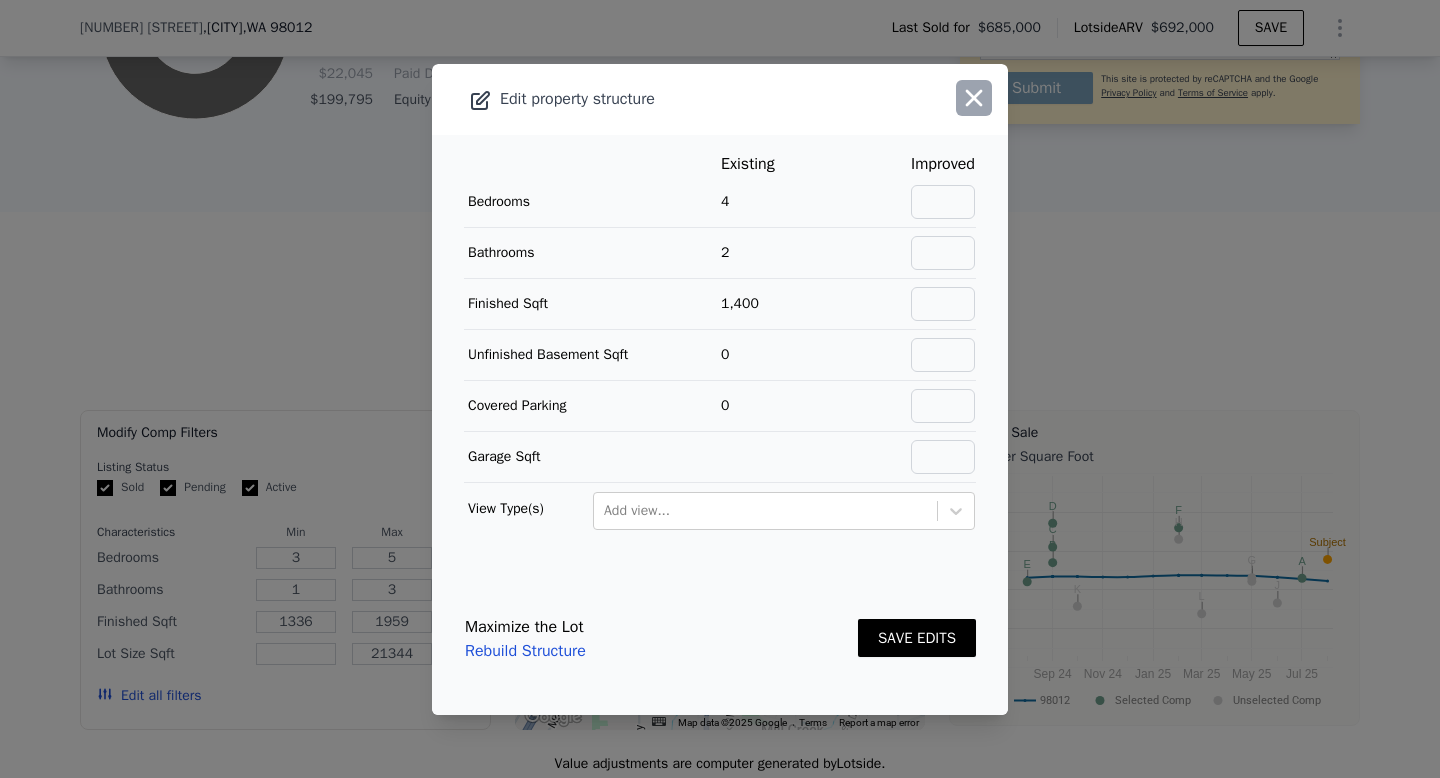 click 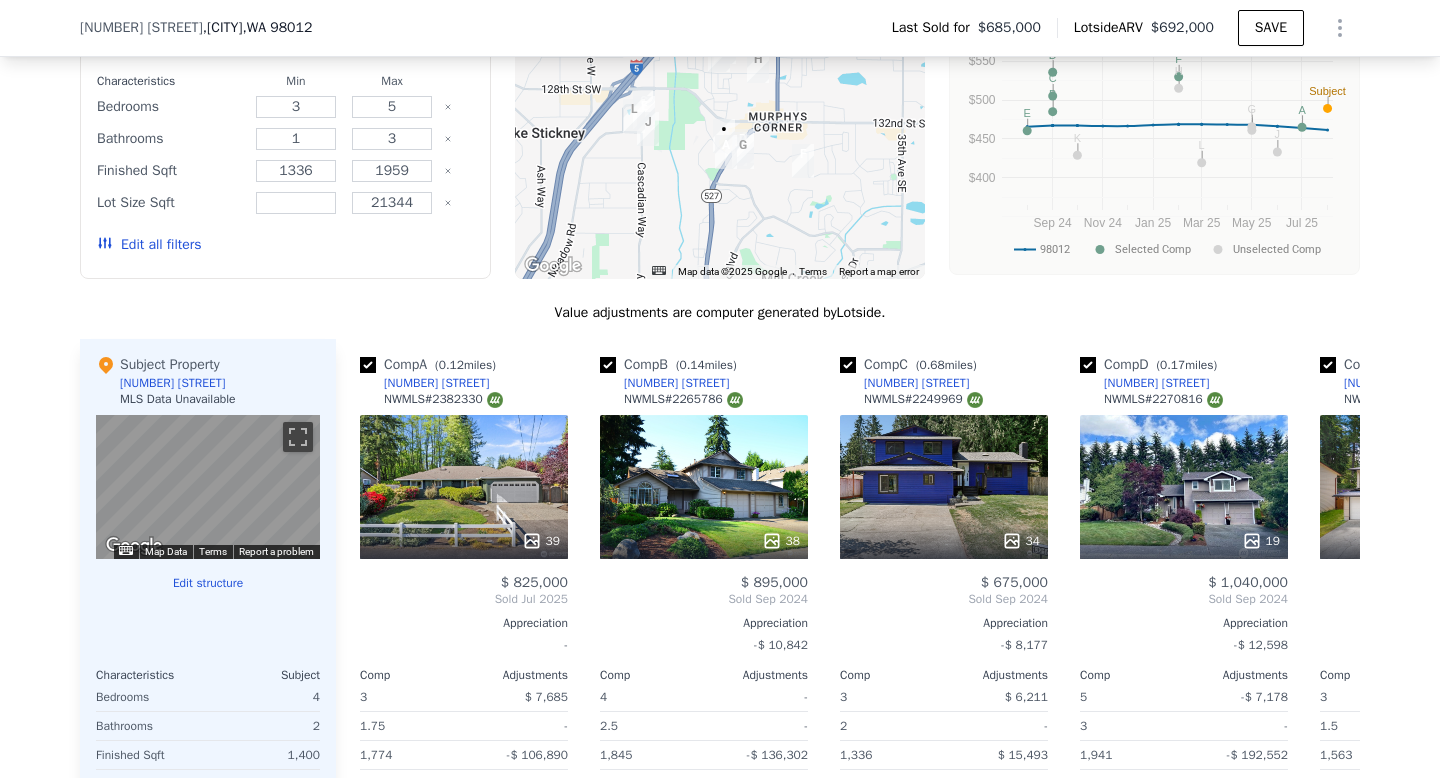 scroll, scrollTop: 1803, scrollLeft: 0, axis: vertical 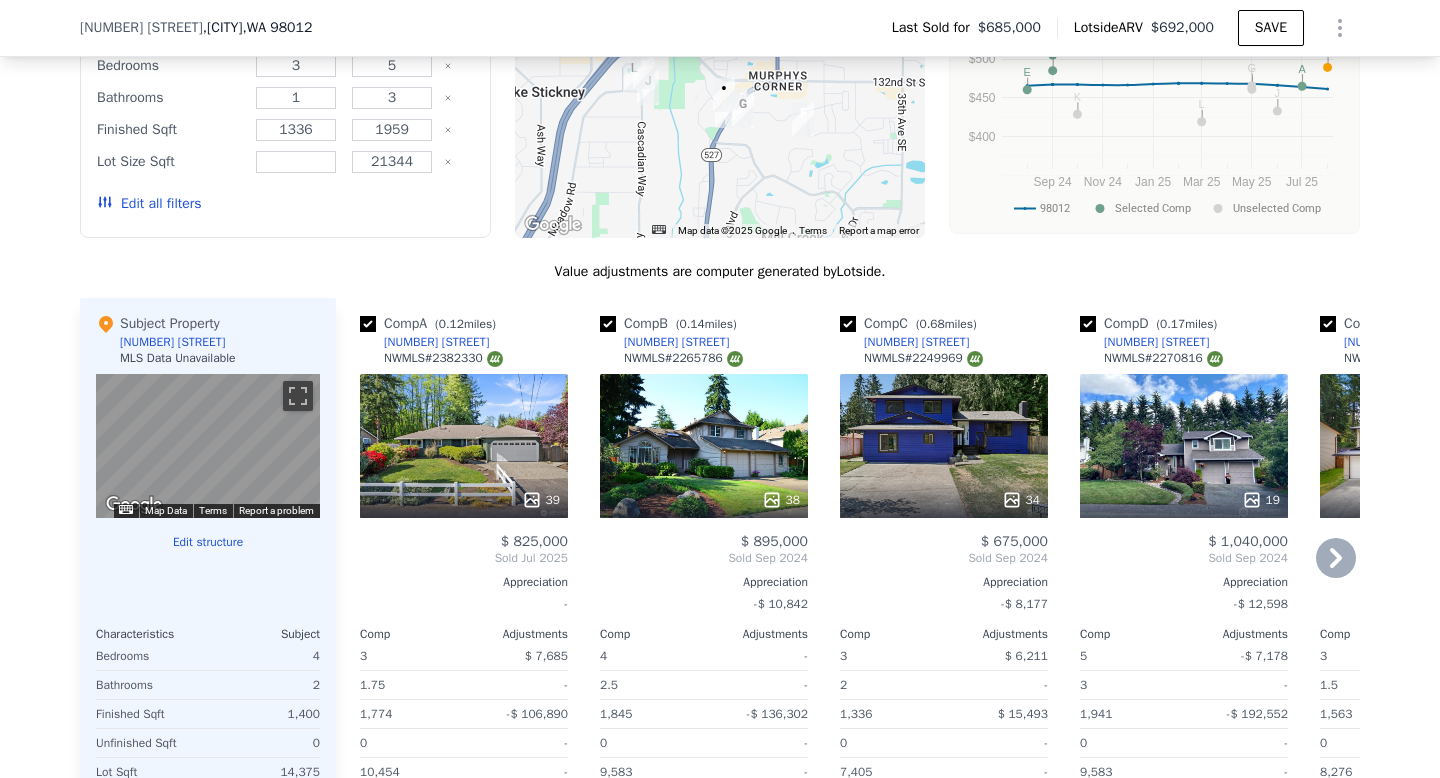 click 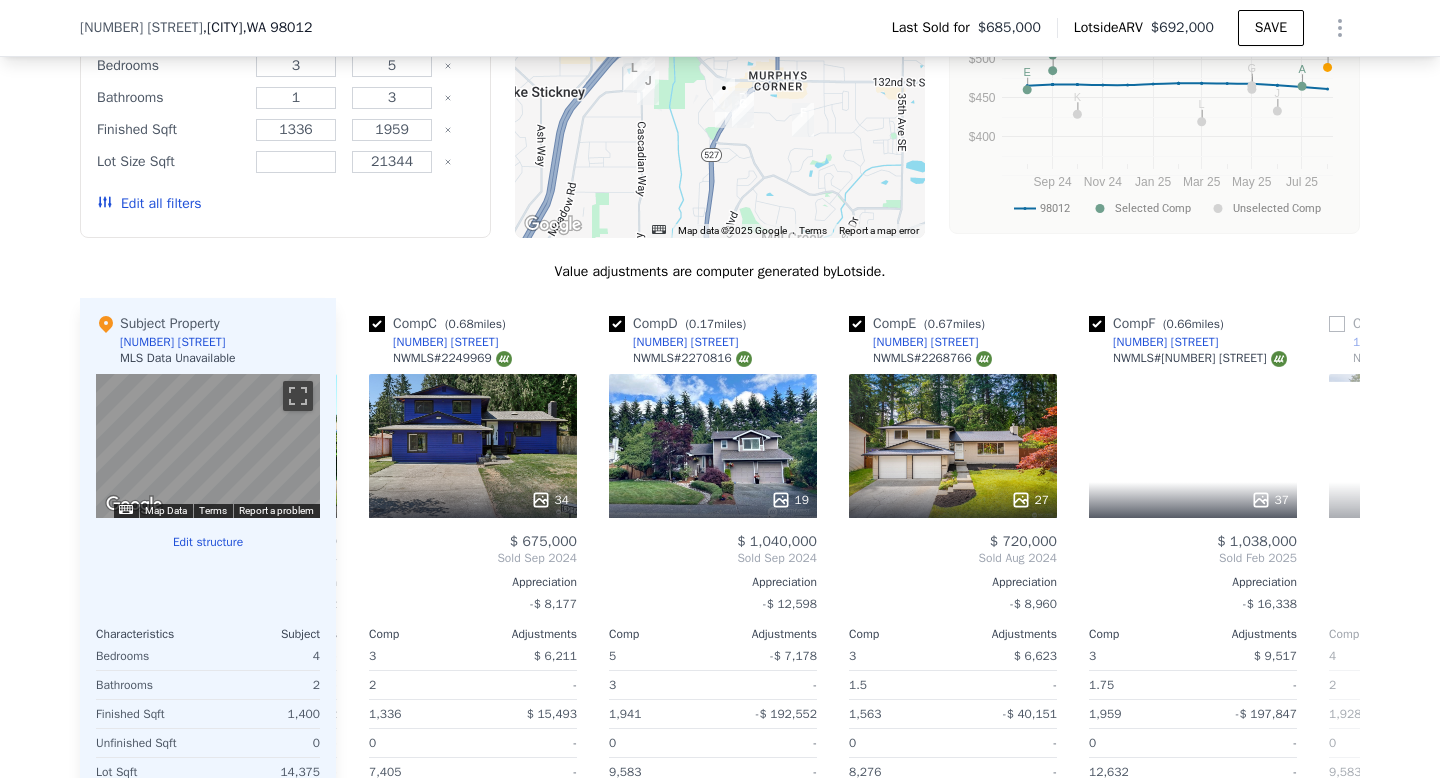 scroll, scrollTop: 0, scrollLeft: 480, axis: horizontal 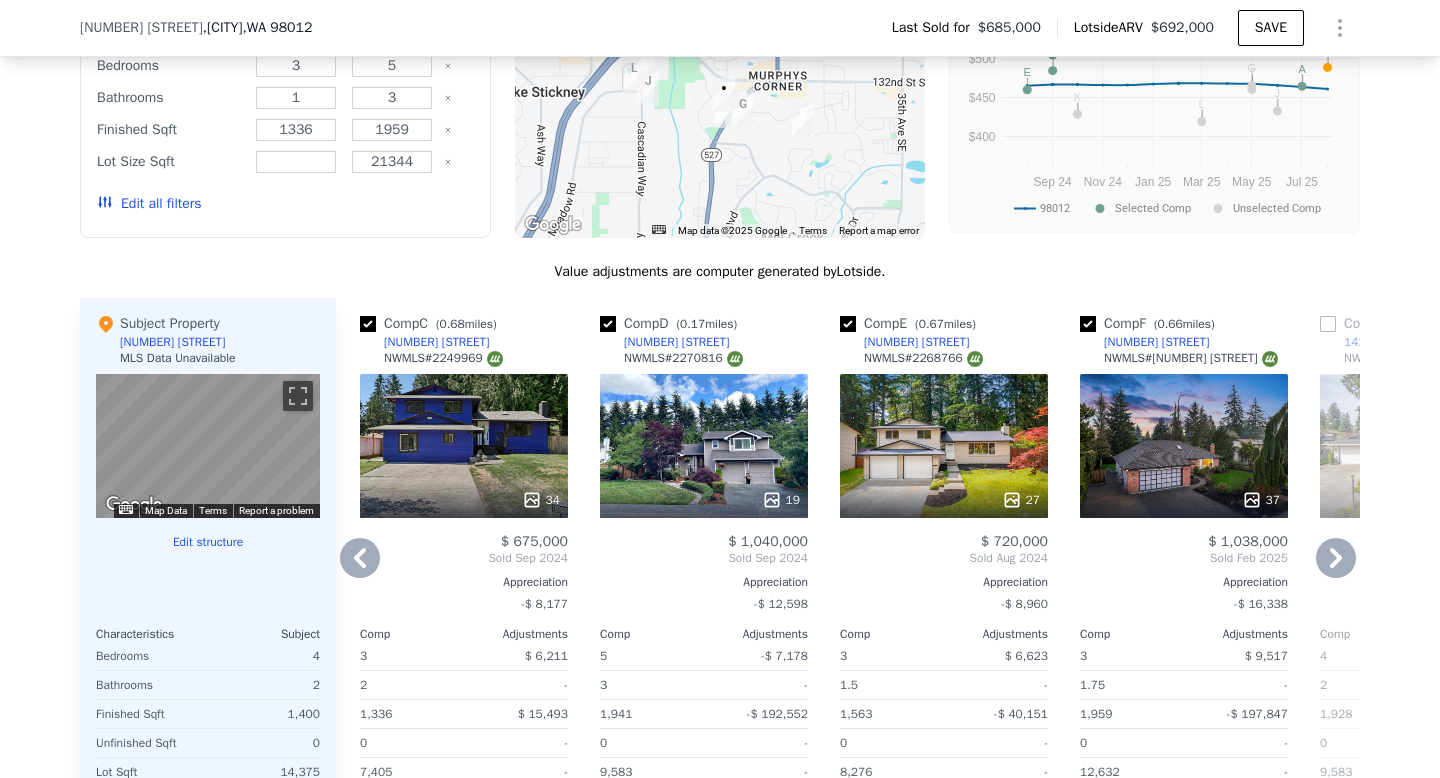 click 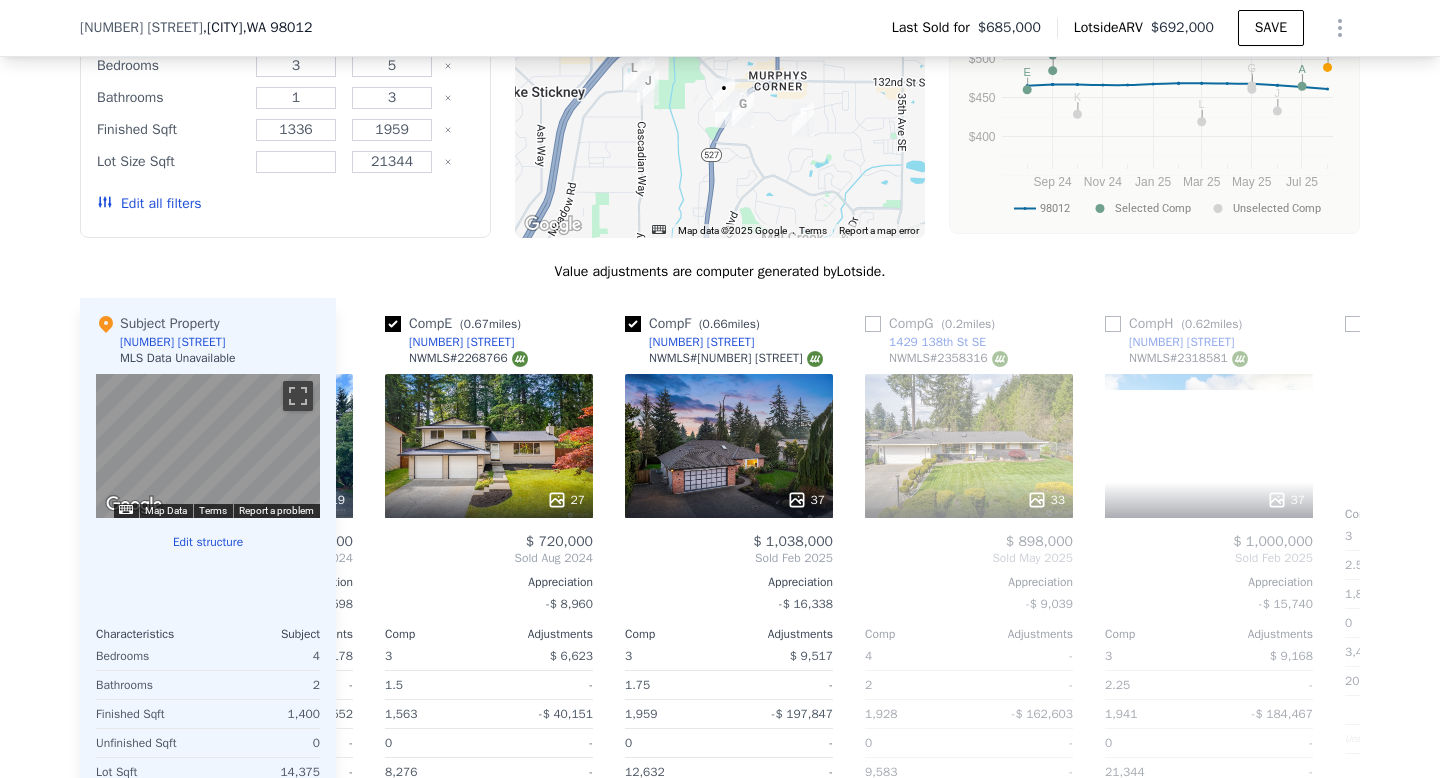 scroll, scrollTop: 0, scrollLeft: 960, axis: horizontal 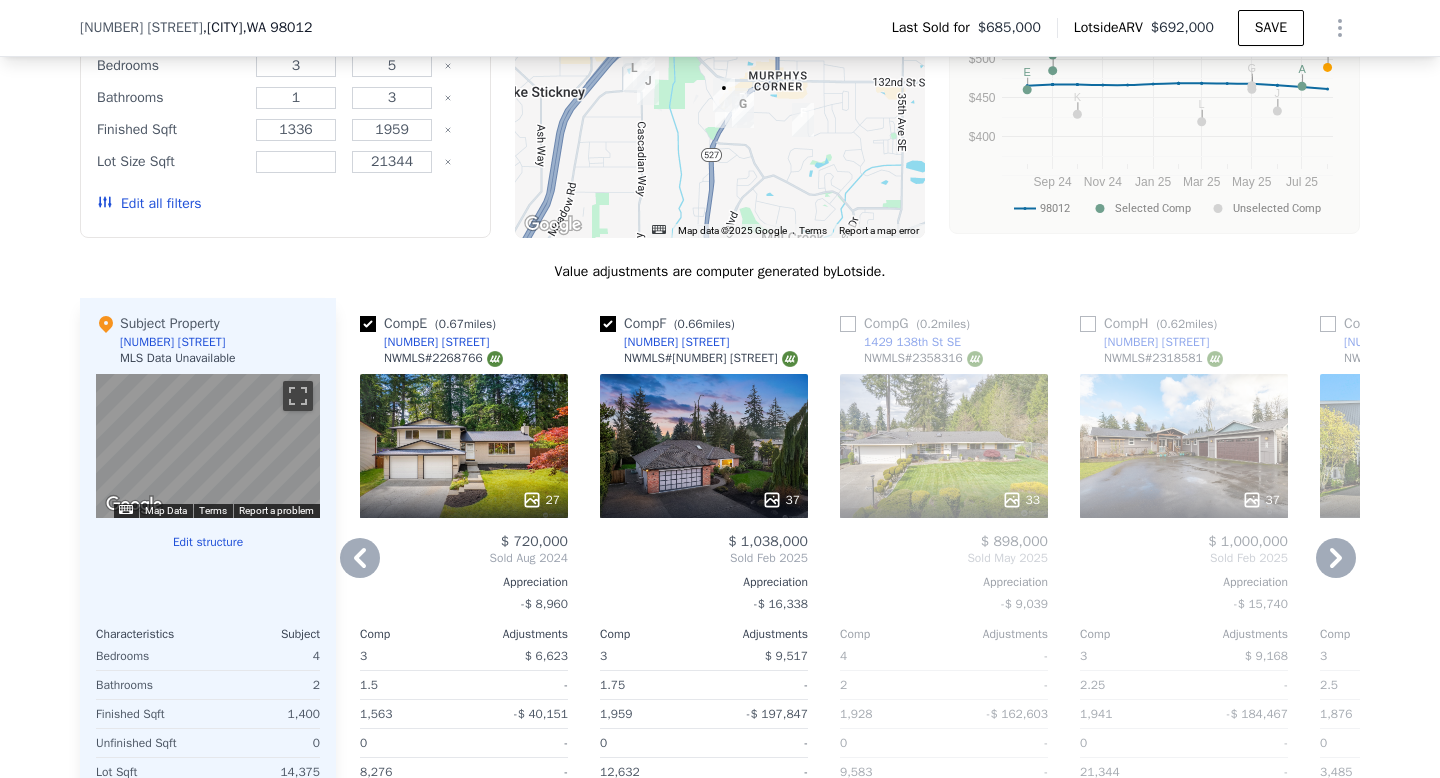 click 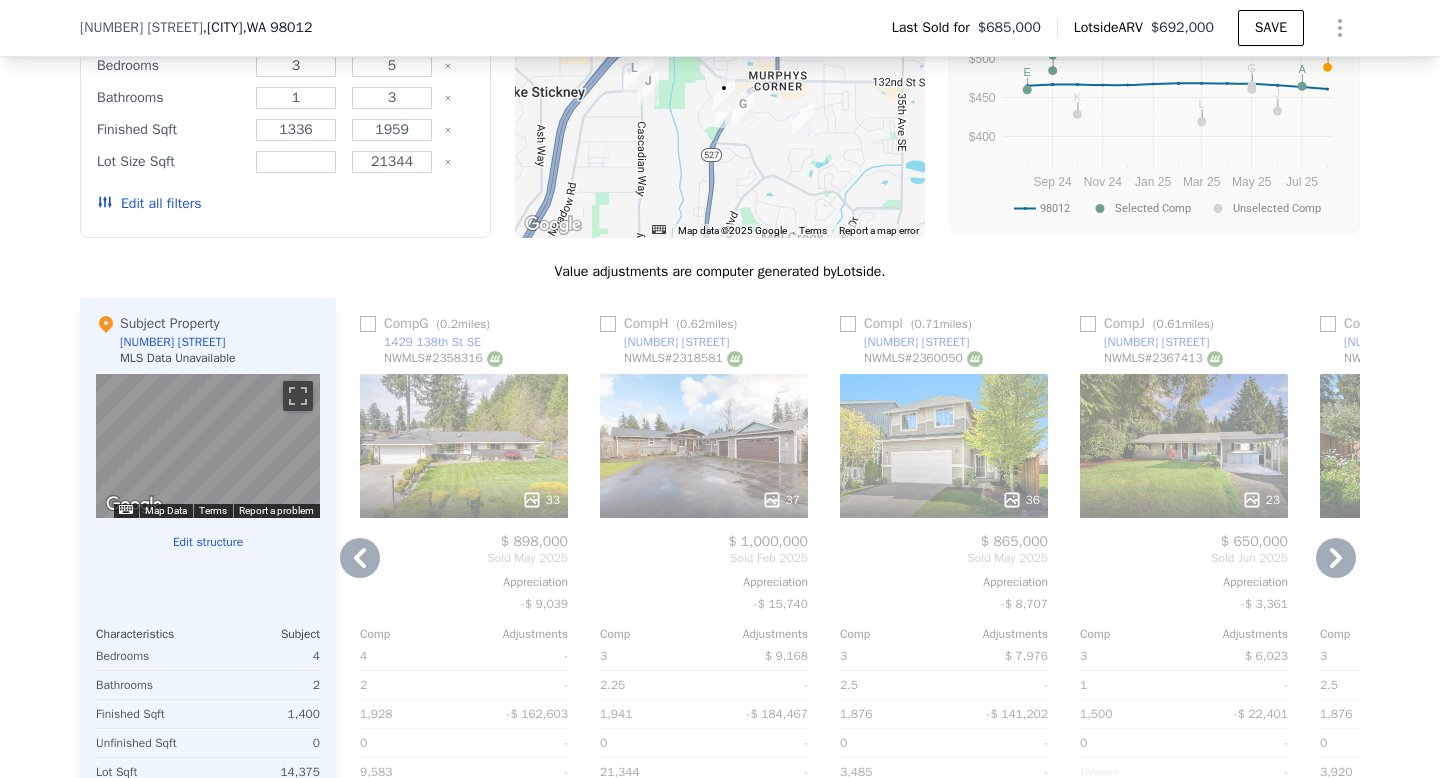 click 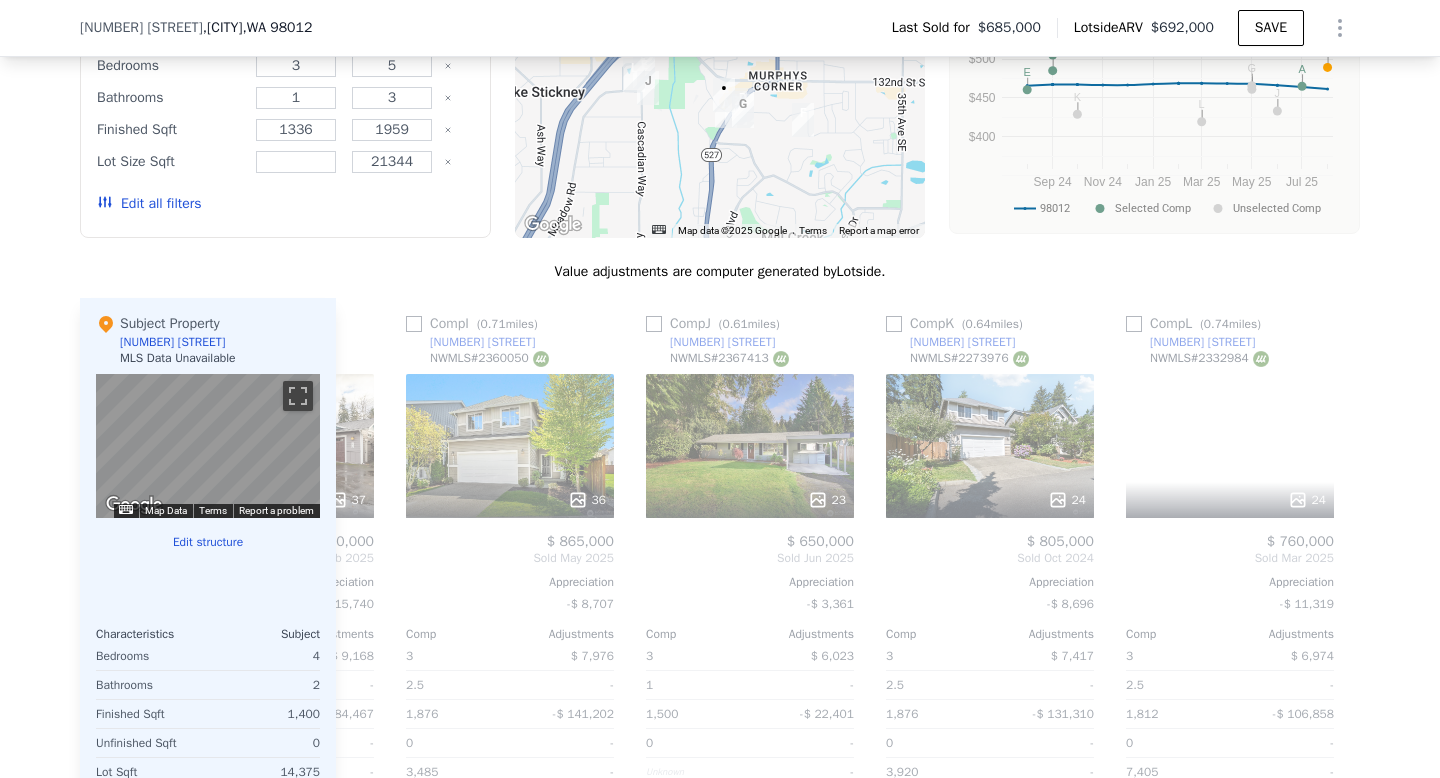 scroll, scrollTop: 0, scrollLeft: 1904, axis: horizontal 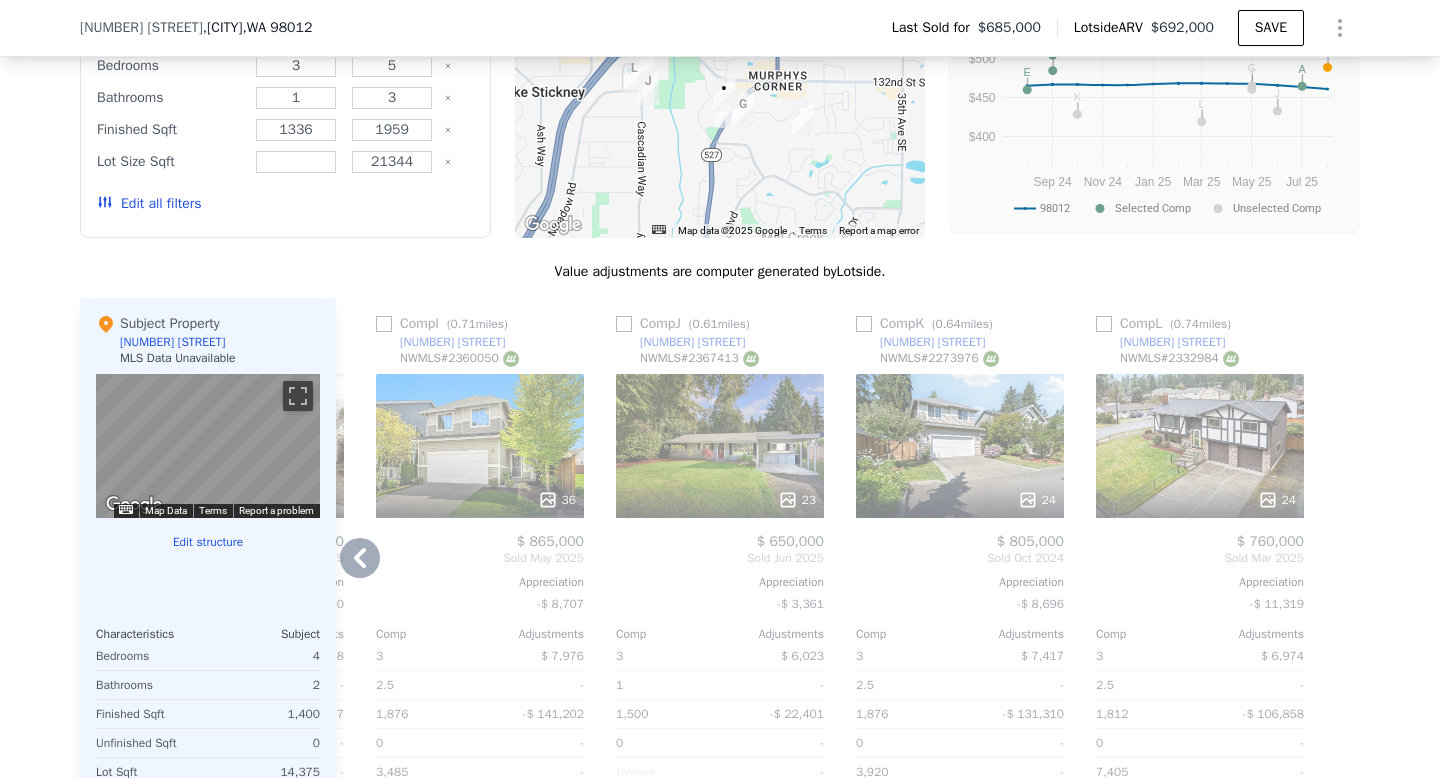 click at bounding box center [1344, 634] 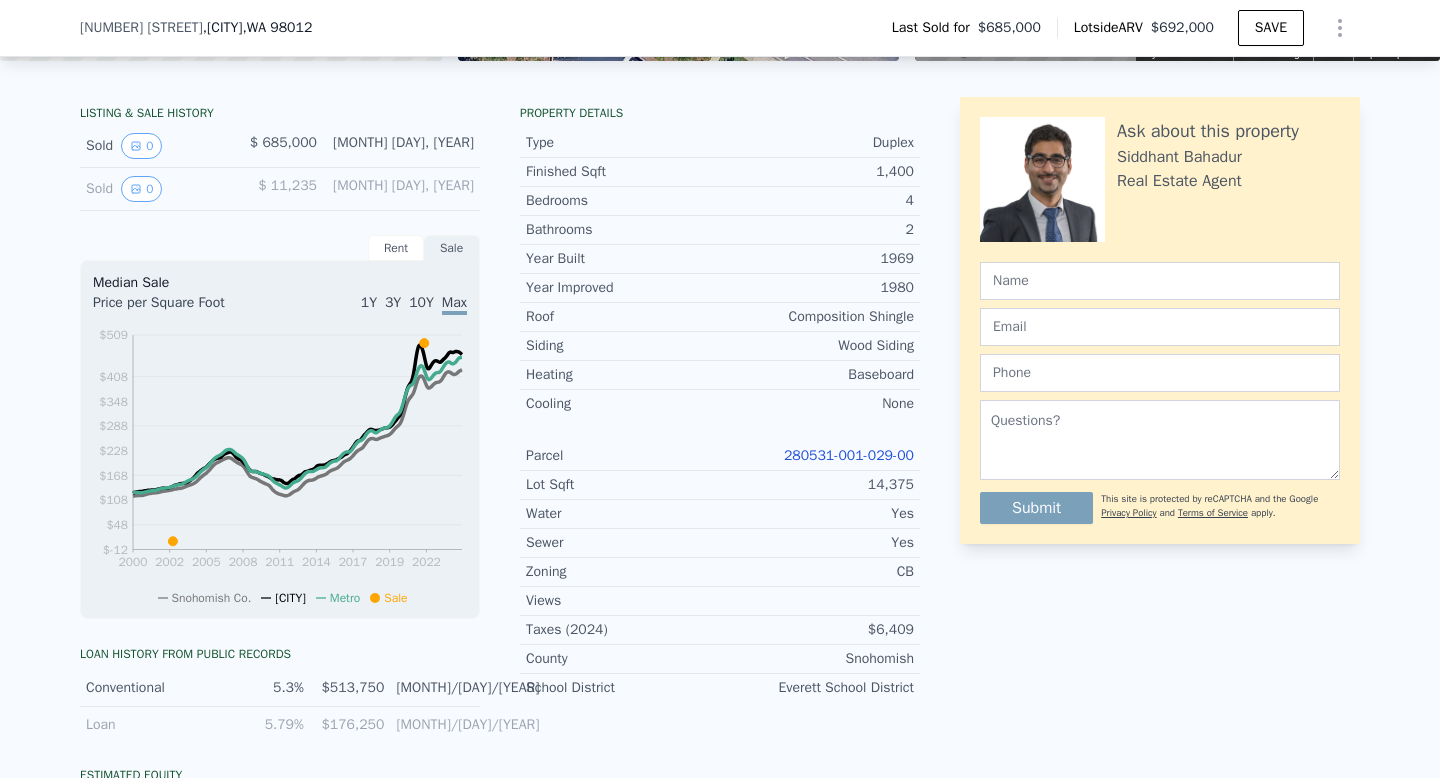 scroll, scrollTop: 437, scrollLeft: 0, axis: vertical 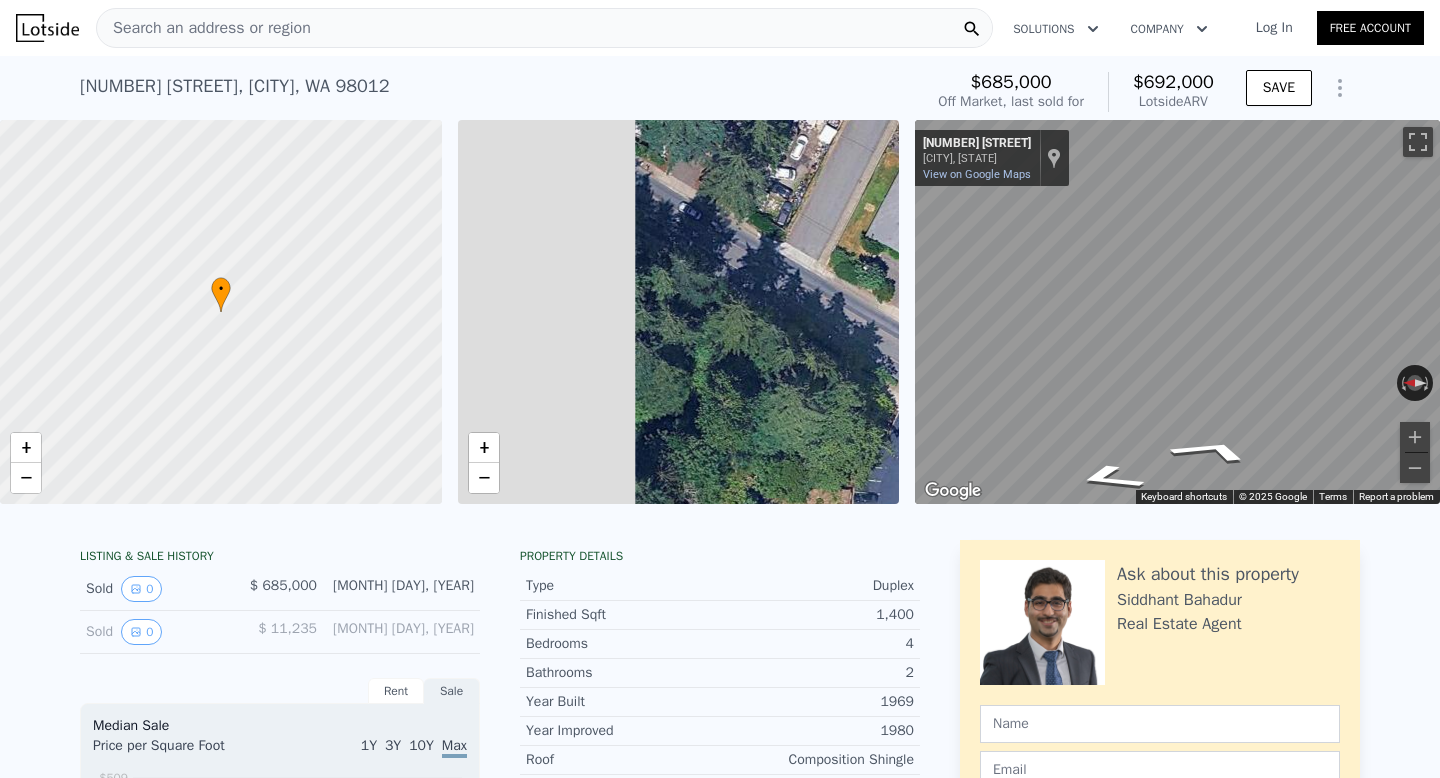 click on "• + − [NUMBER] [STREET] [CITY], [STATE] [NUMBER] [STREET] View on Google Maps Custom Imagery This image is no longer available Rotate the view Keyboard shortcuts Map Data © [YEAR] Google © [YEAR] Google Terms Report a problem" at bounding box center [720, 312] 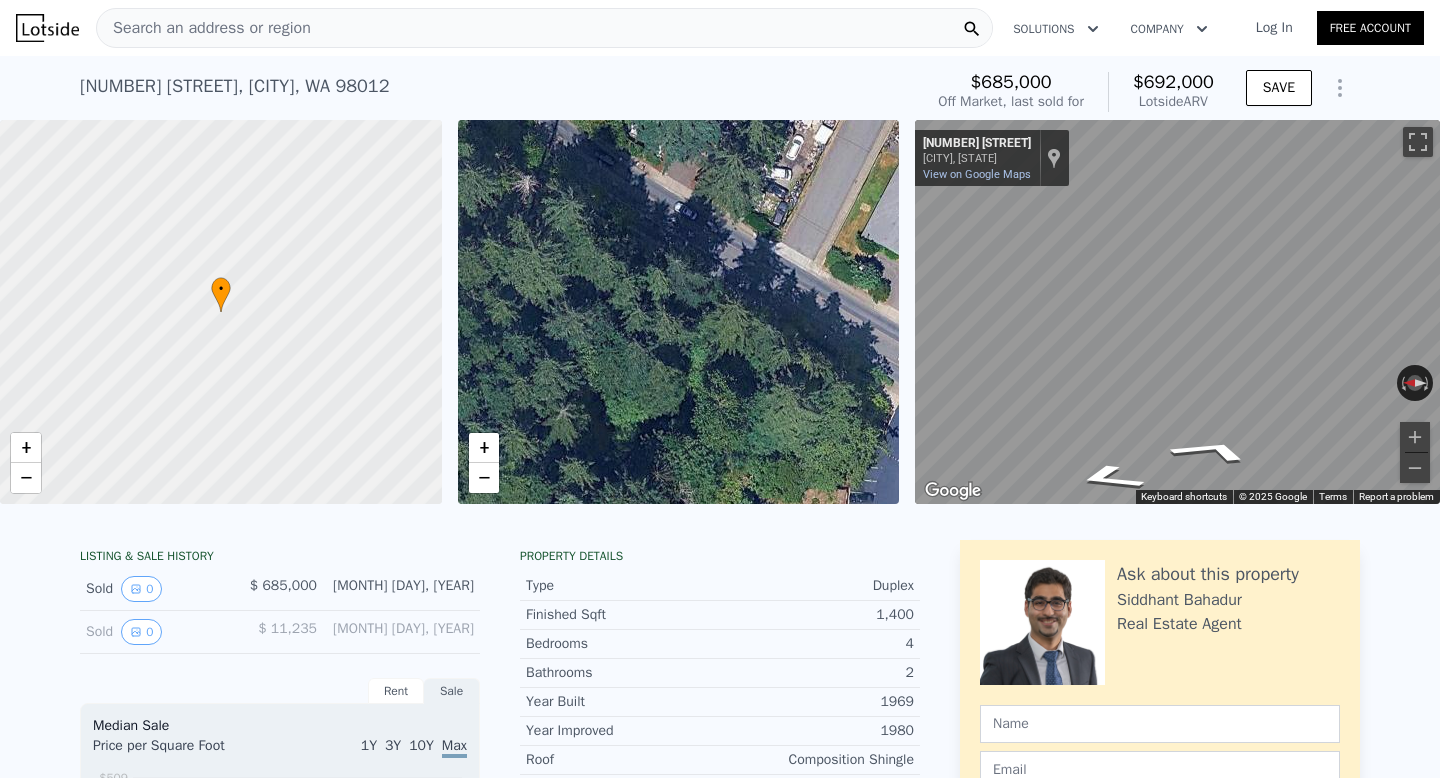 drag, startPoint x: 874, startPoint y: 354, endPoint x: 707, endPoint y: 434, distance: 185.1729 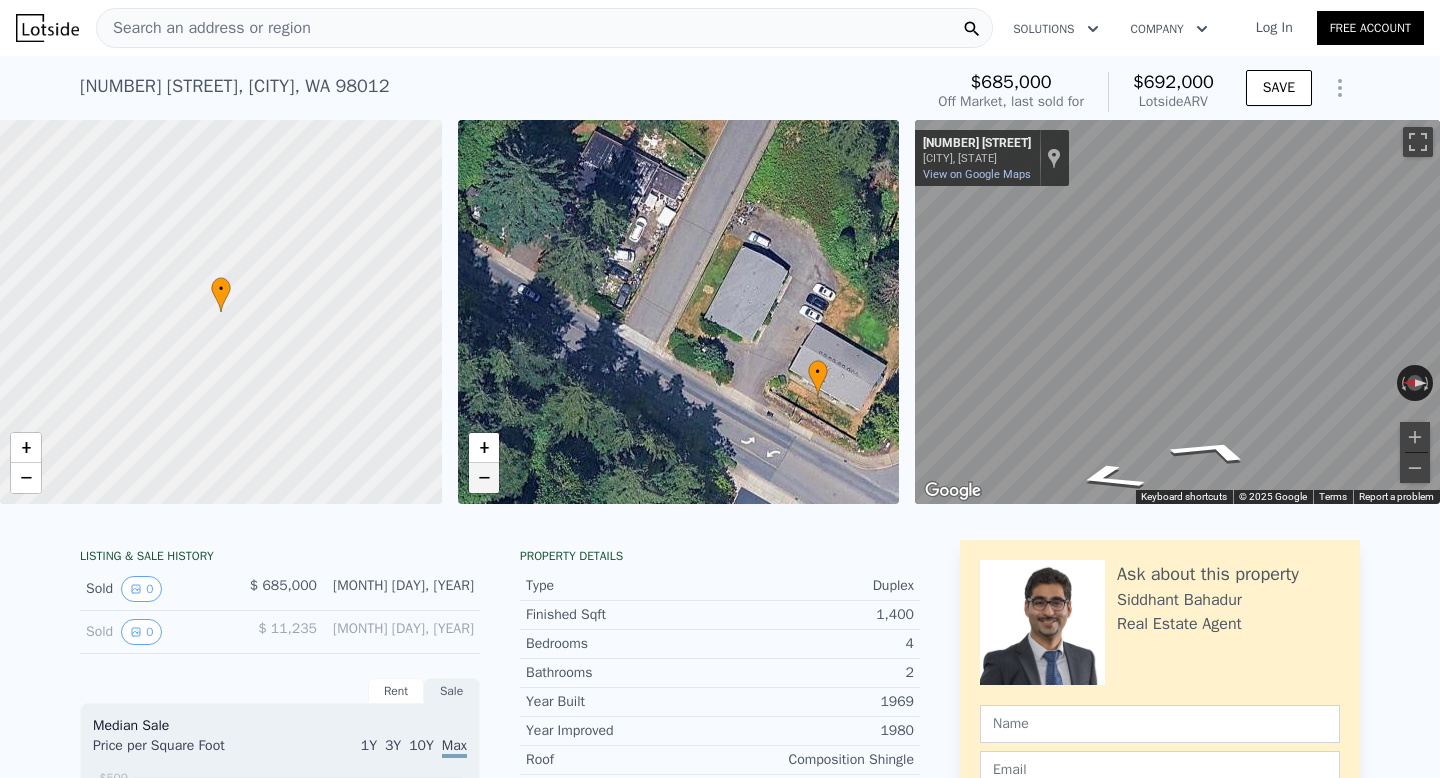 click on "−" at bounding box center [484, 478] 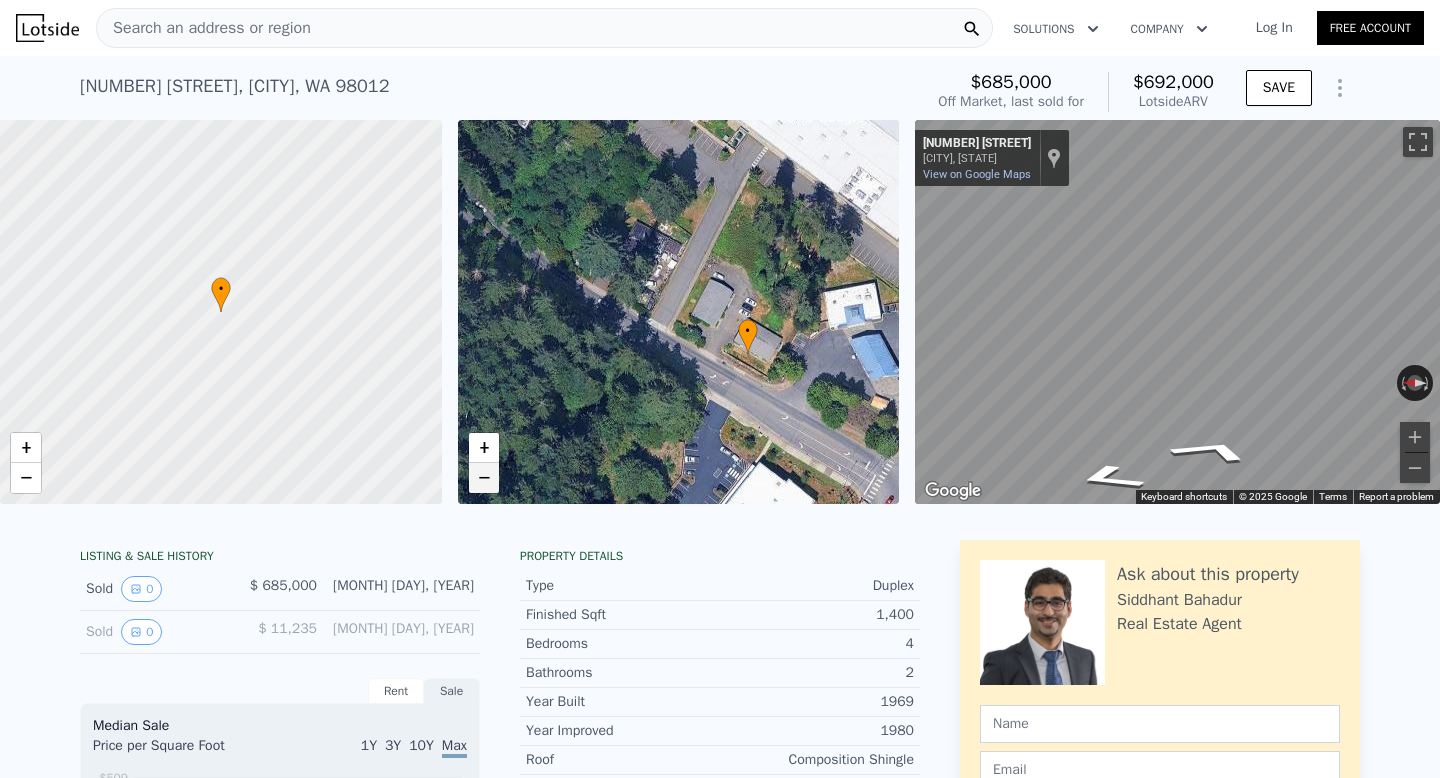 click on "−" at bounding box center [484, 478] 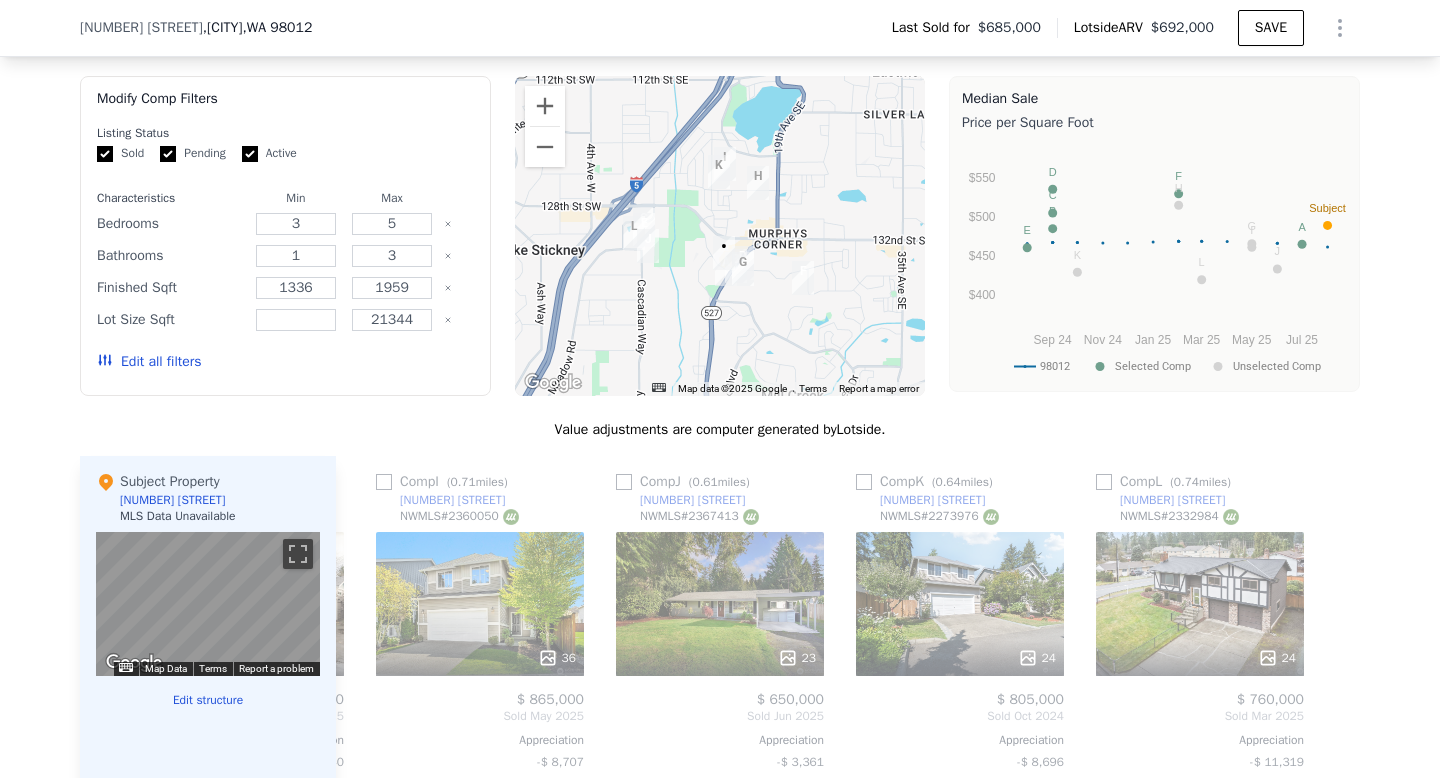 scroll, scrollTop: 1644, scrollLeft: 0, axis: vertical 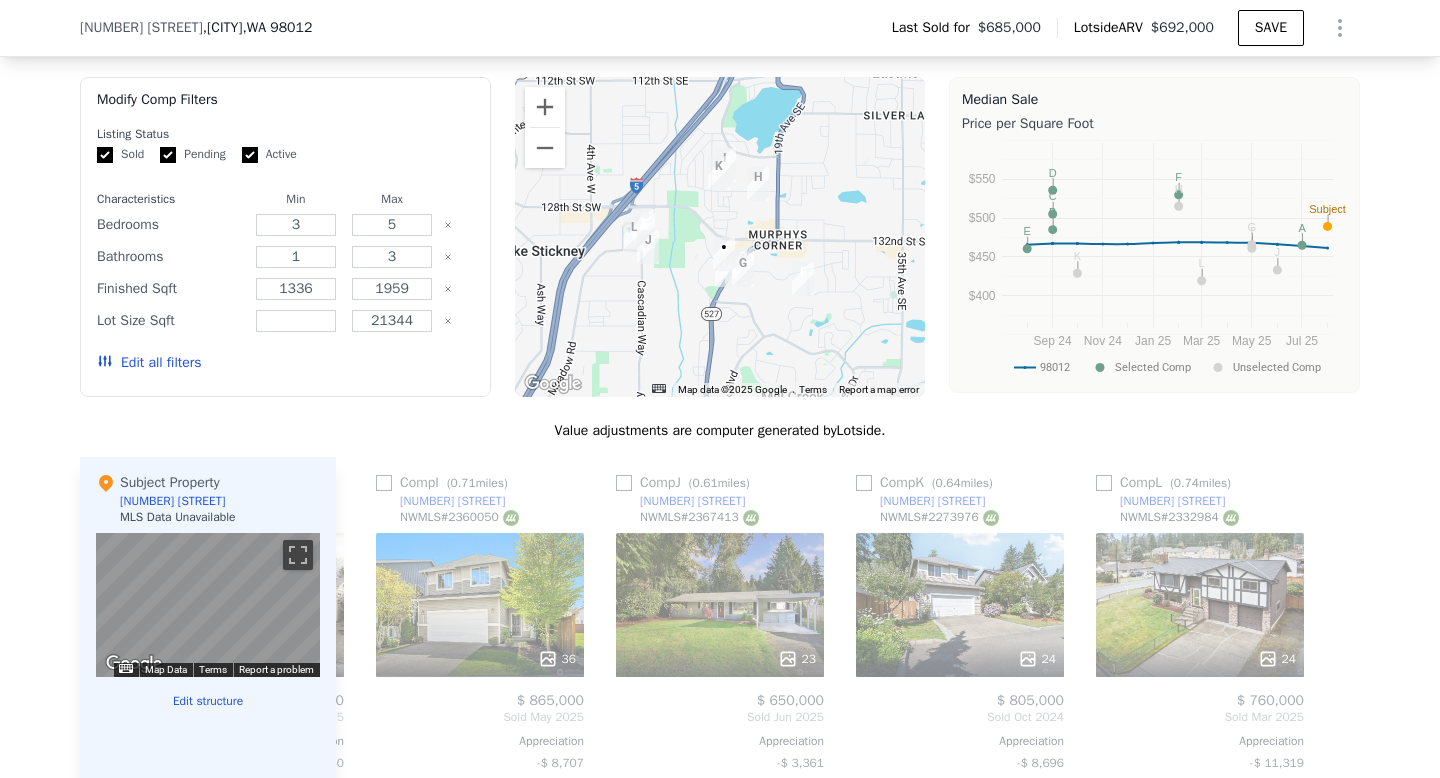click at bounding box center (720, 237) 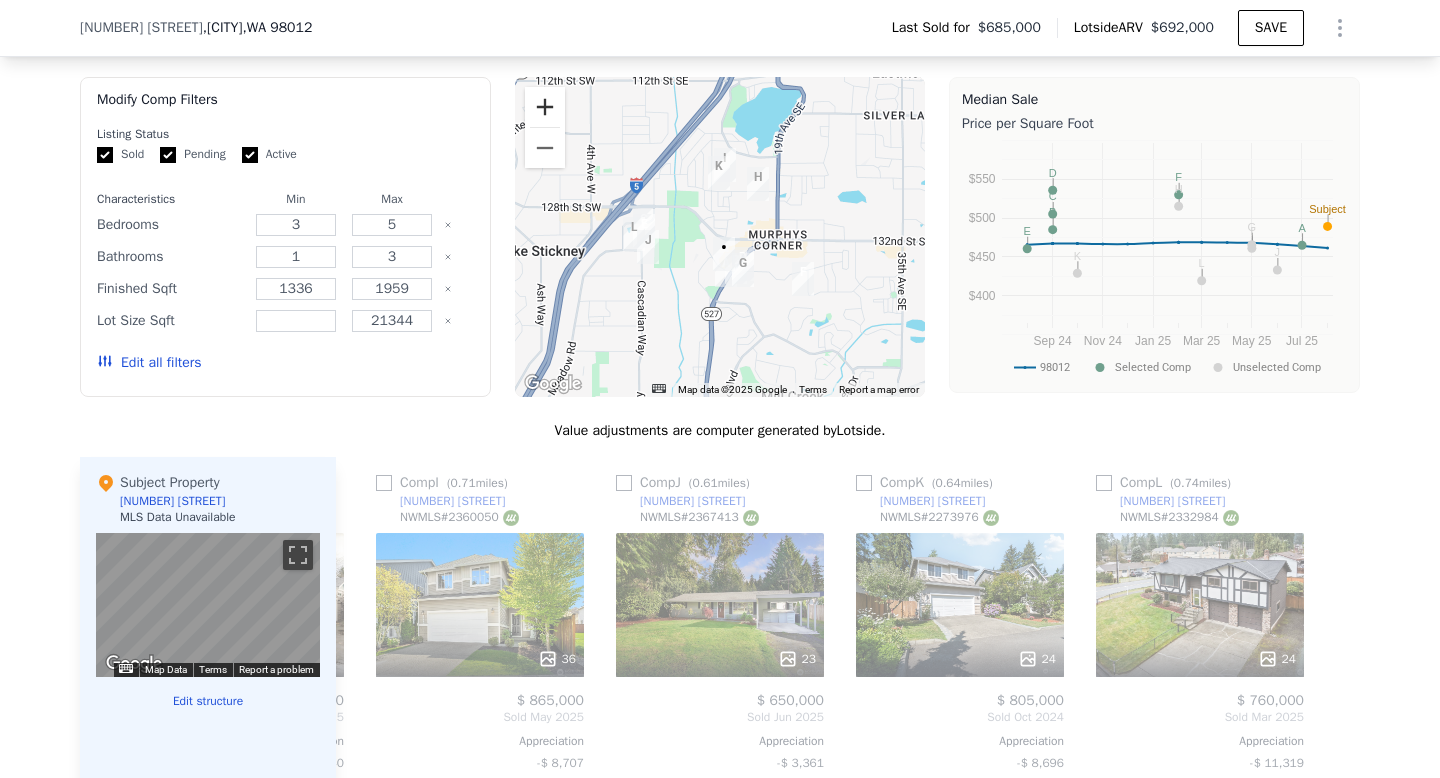 click at bounding box center (545, 107) 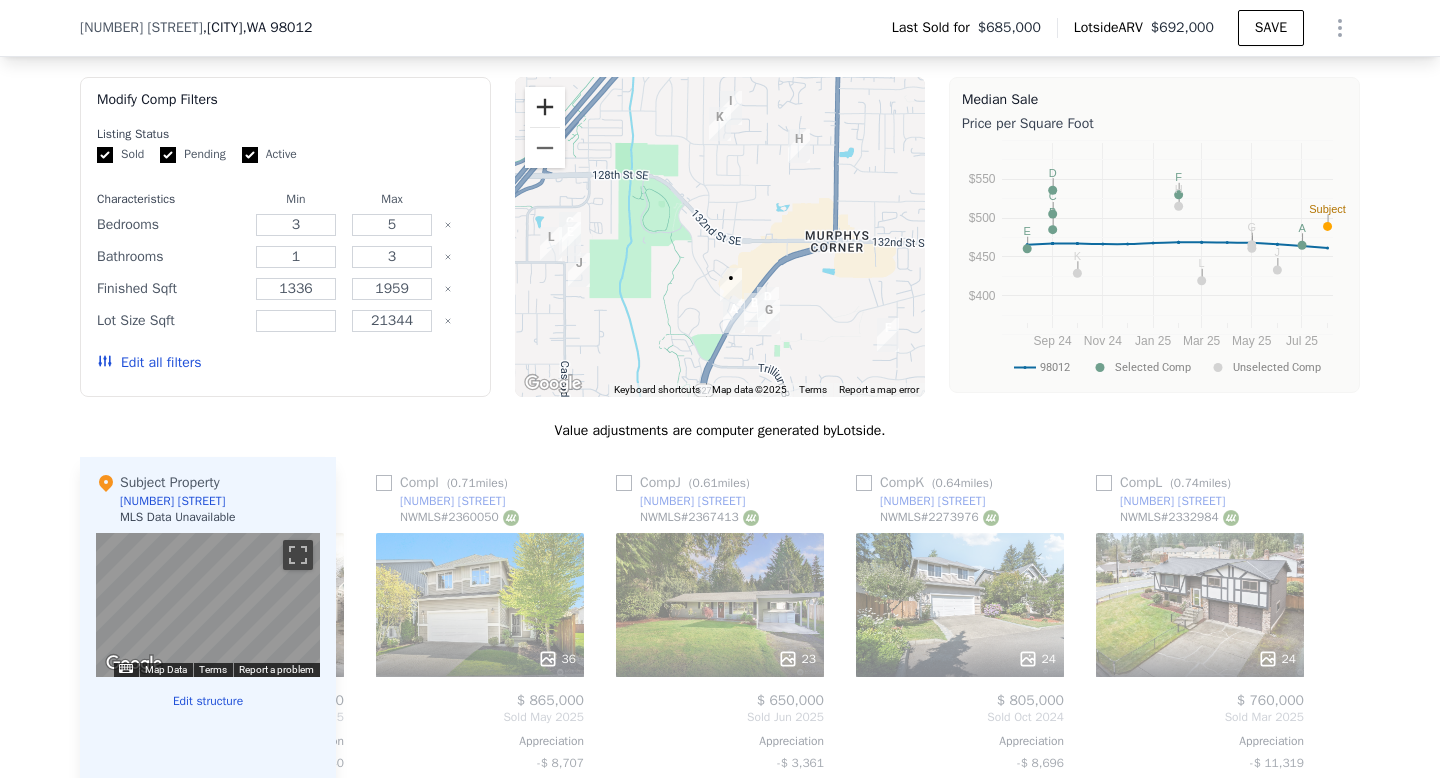 click at bounding box center (545, 107) 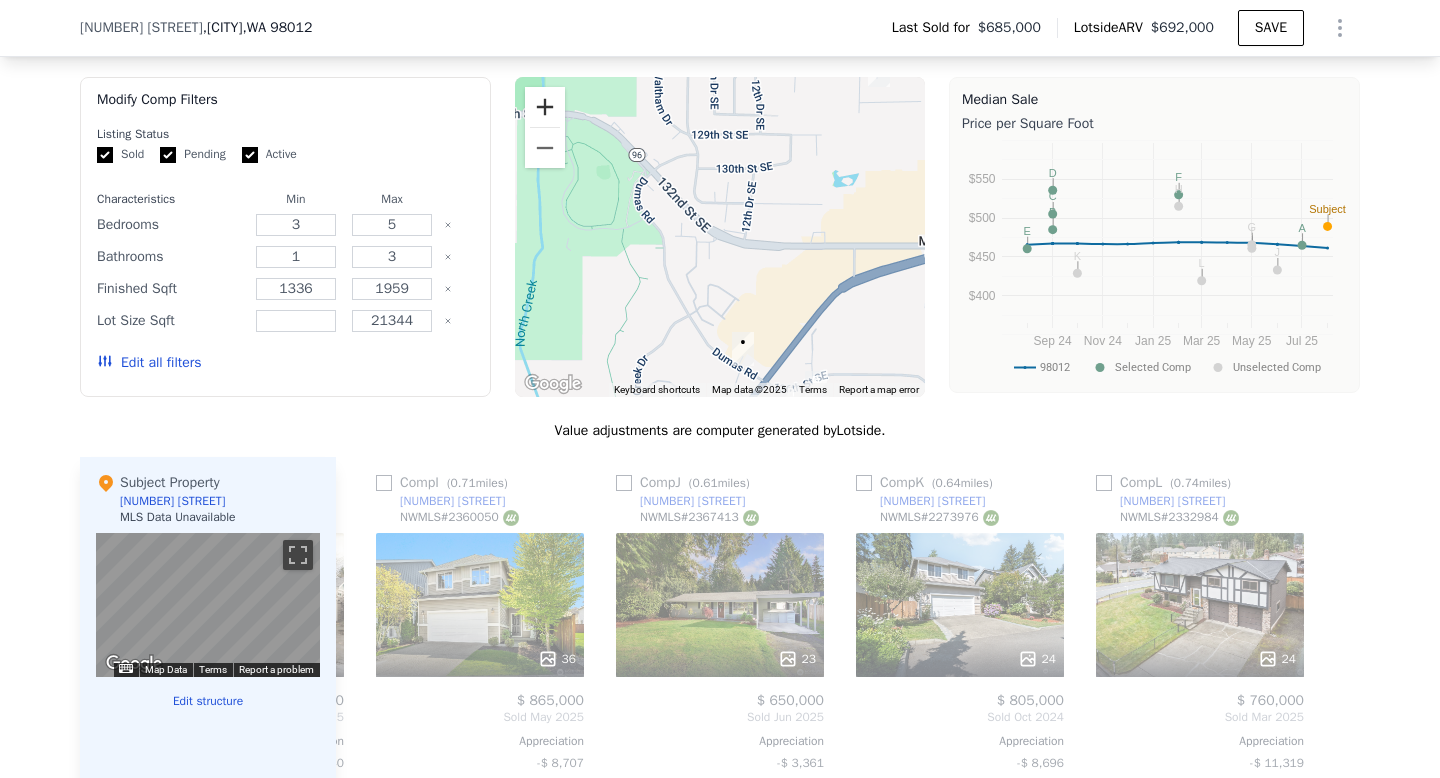 click at bounding box center [545, 107] 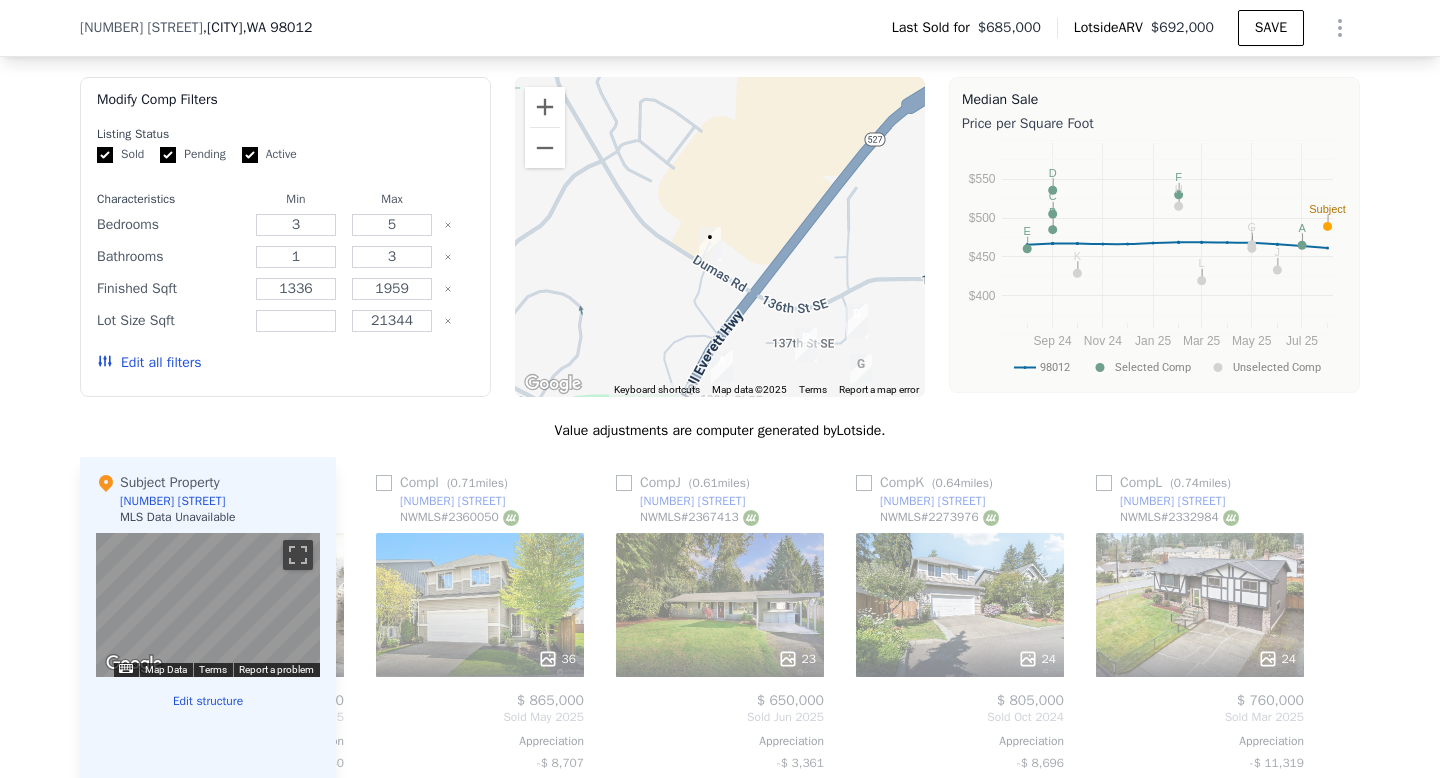 drag, startPoint x: 748, startPoint y: 302, endPoint x: 692, endPoint y: 67, distance: 241.58022 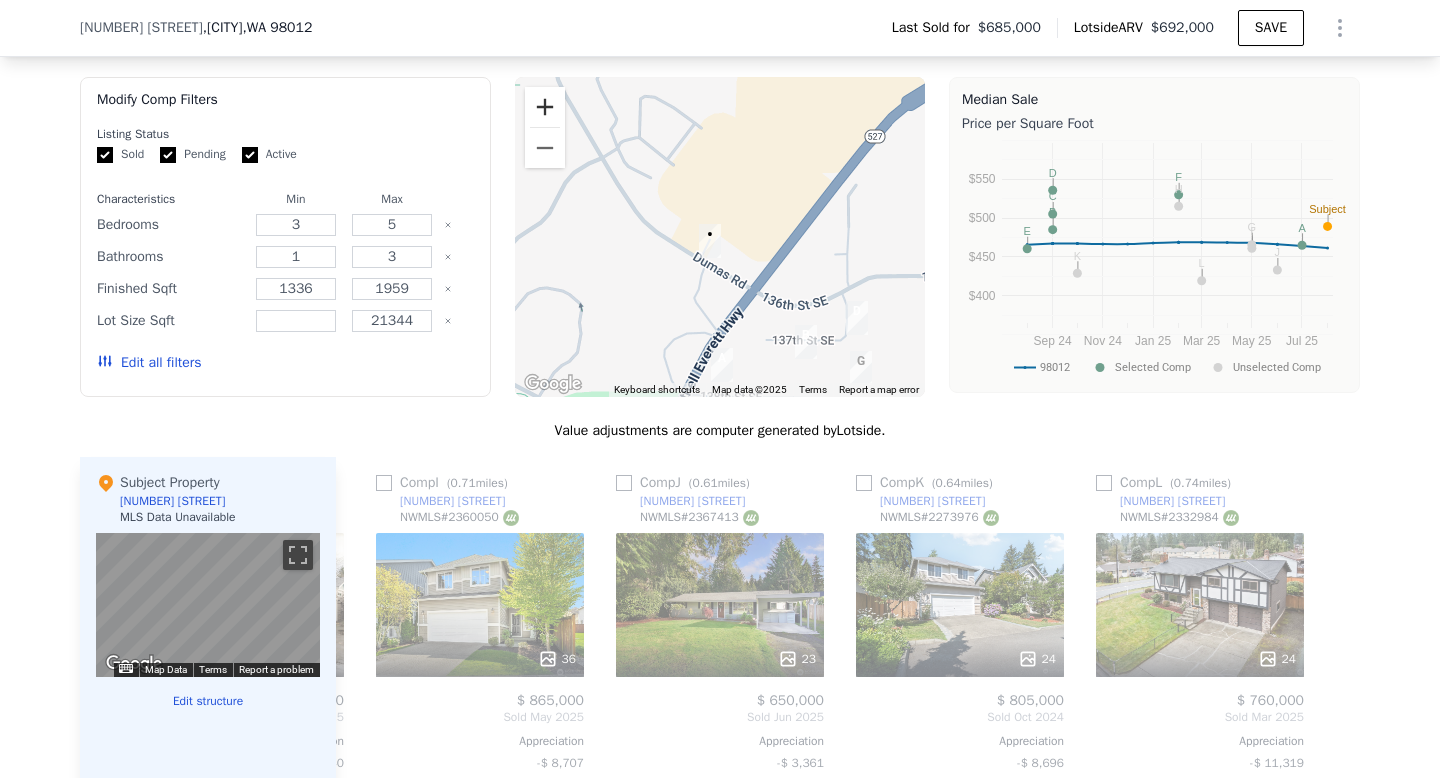 click at bounding box center [545, 107] 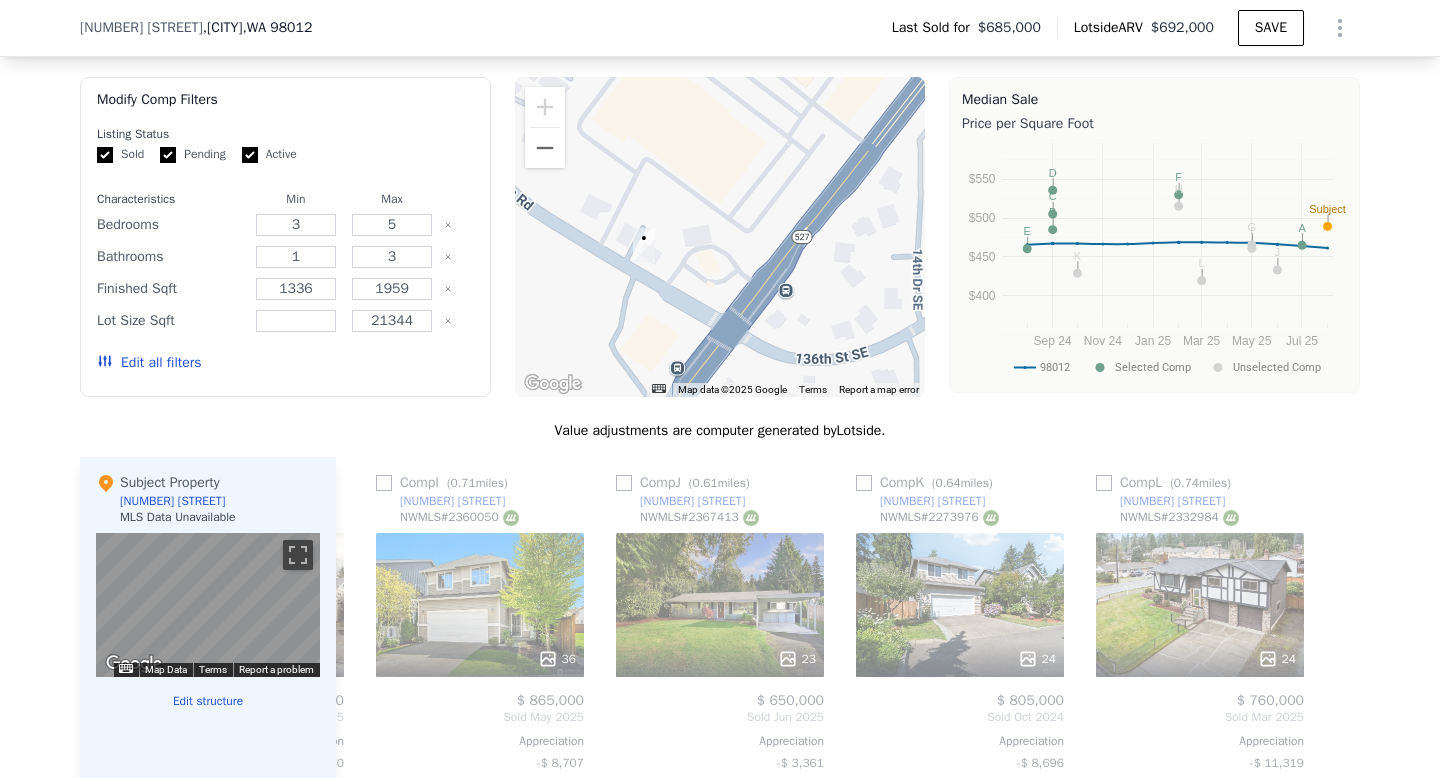 drag, startPoint x: 715, startPoint y: 188, endPoint x: 652, endPoint y: 172, distance: 65 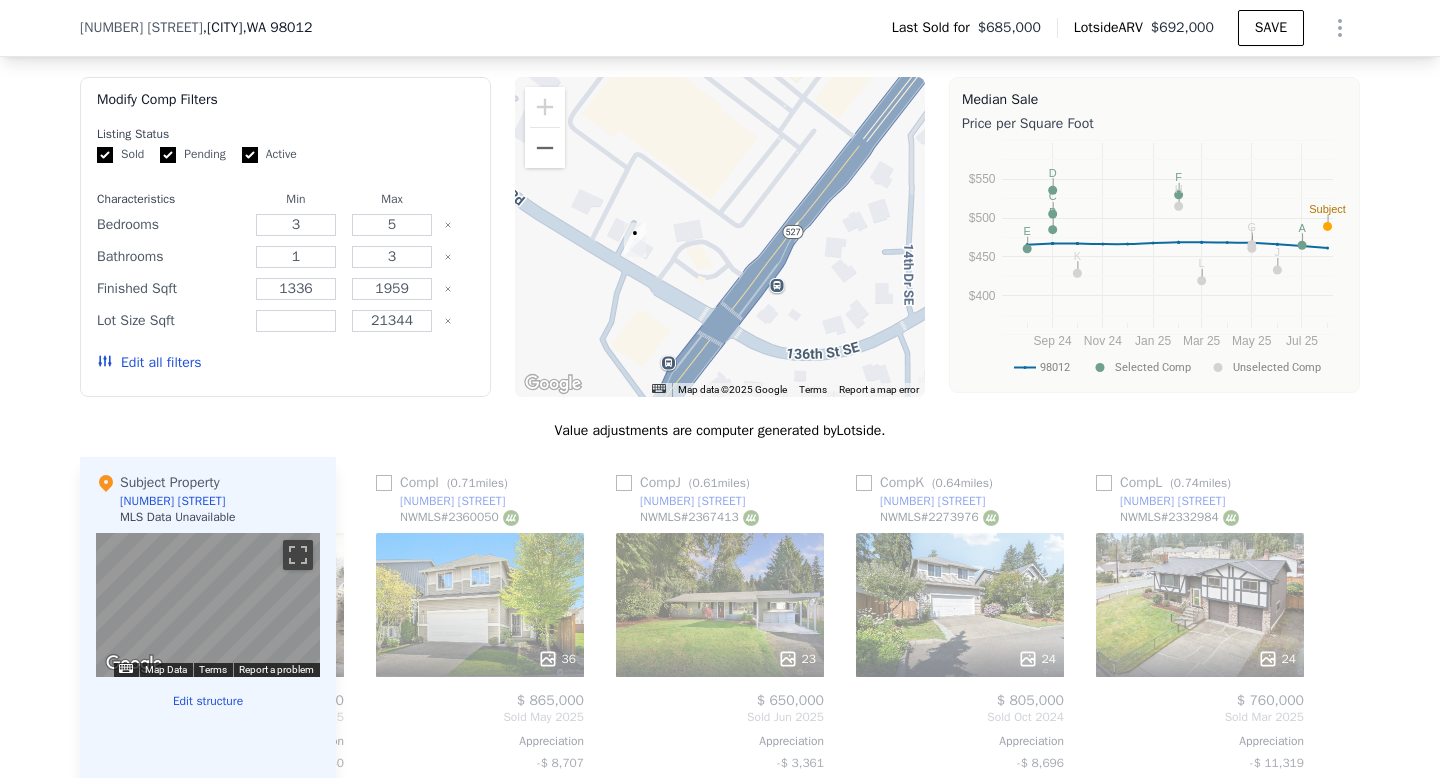 click at bounding box center (720, 237) 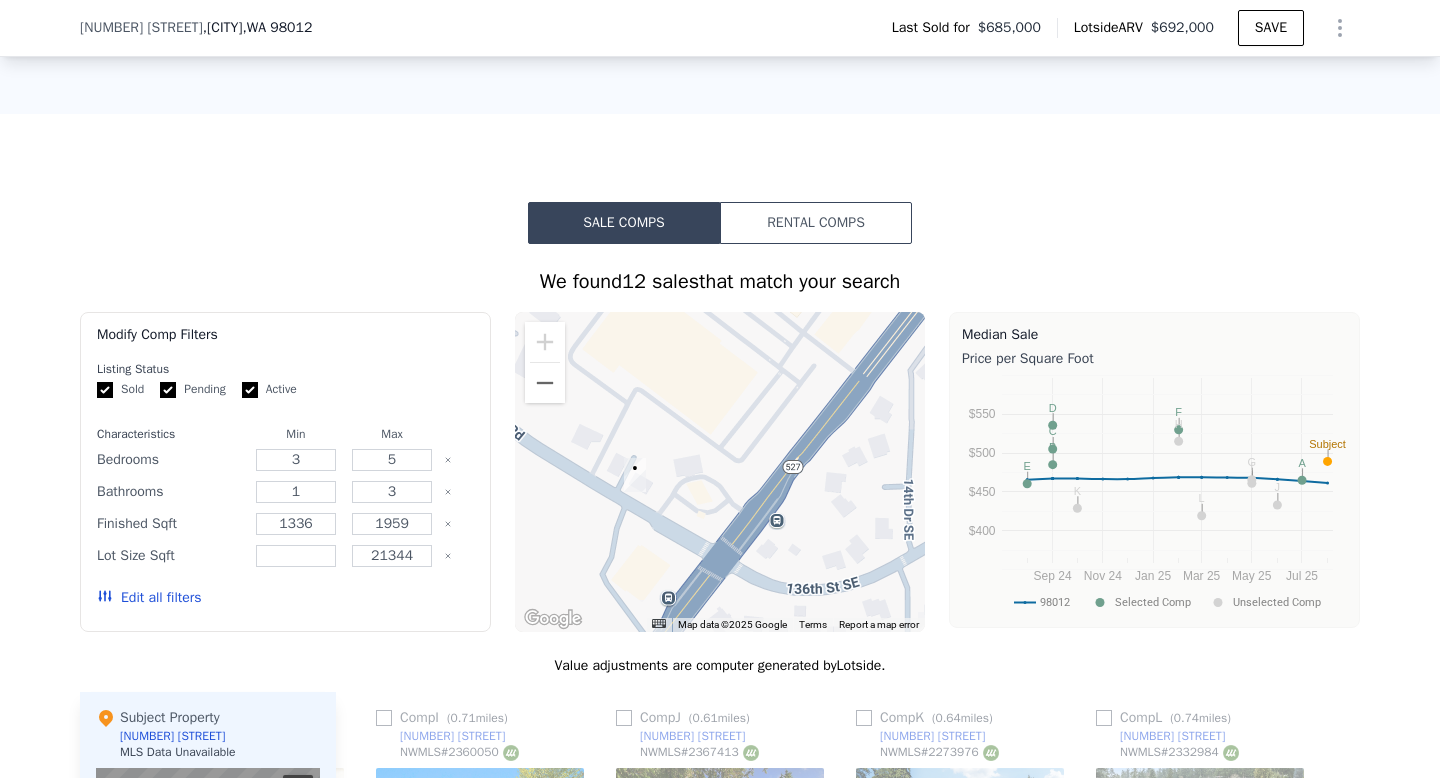 scroll, scrollTop: 1435, scrollLeft: 0, axis: vertical 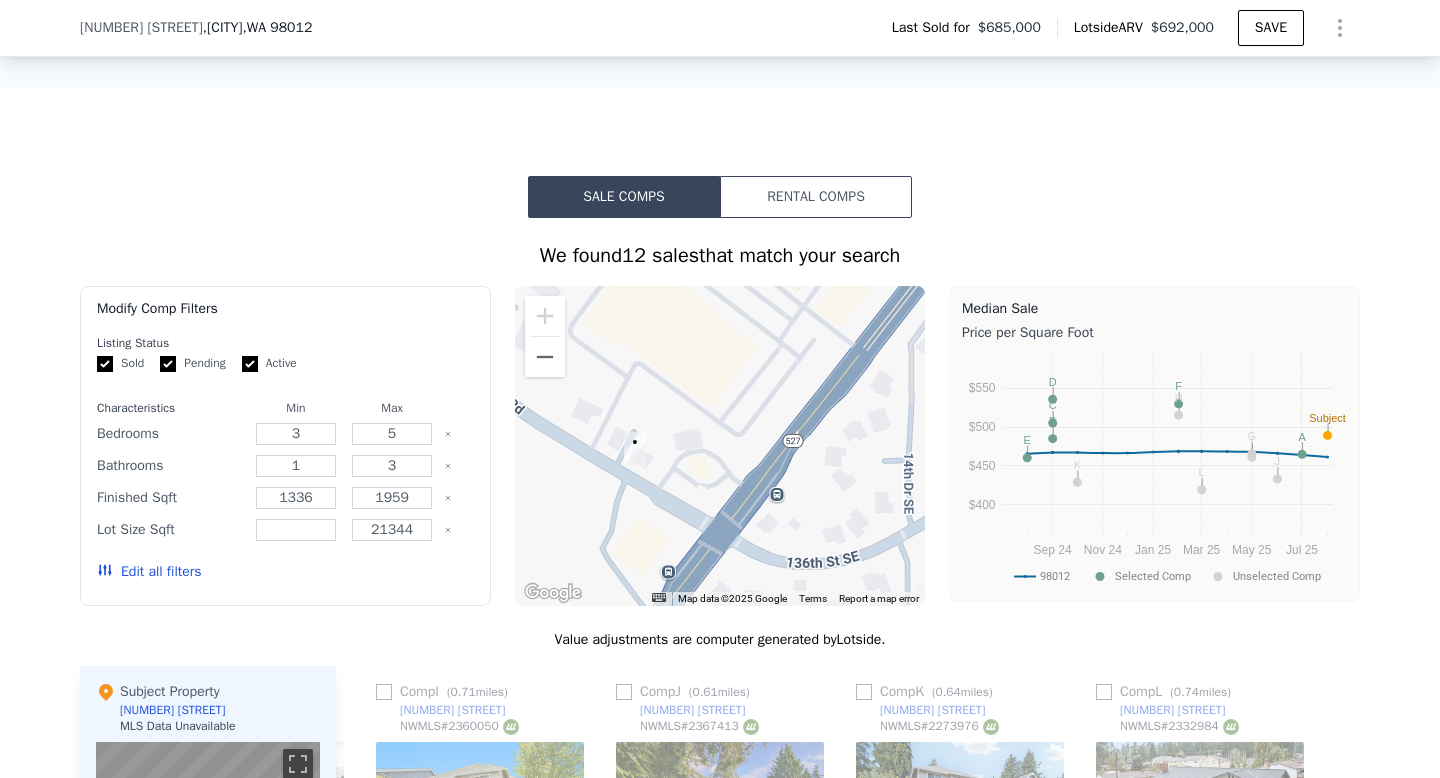 click on "Edit all filters" at bounding box center [149, 572] 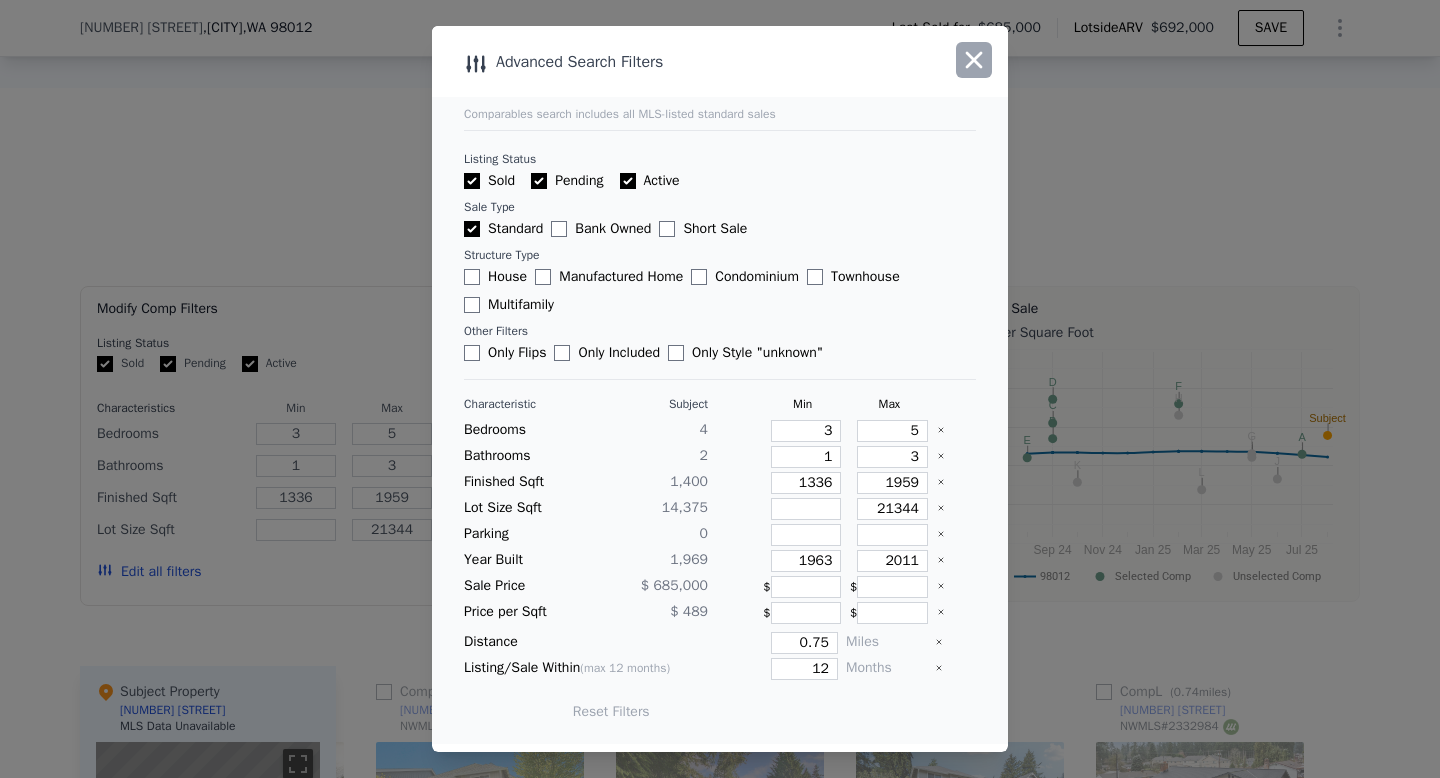 click 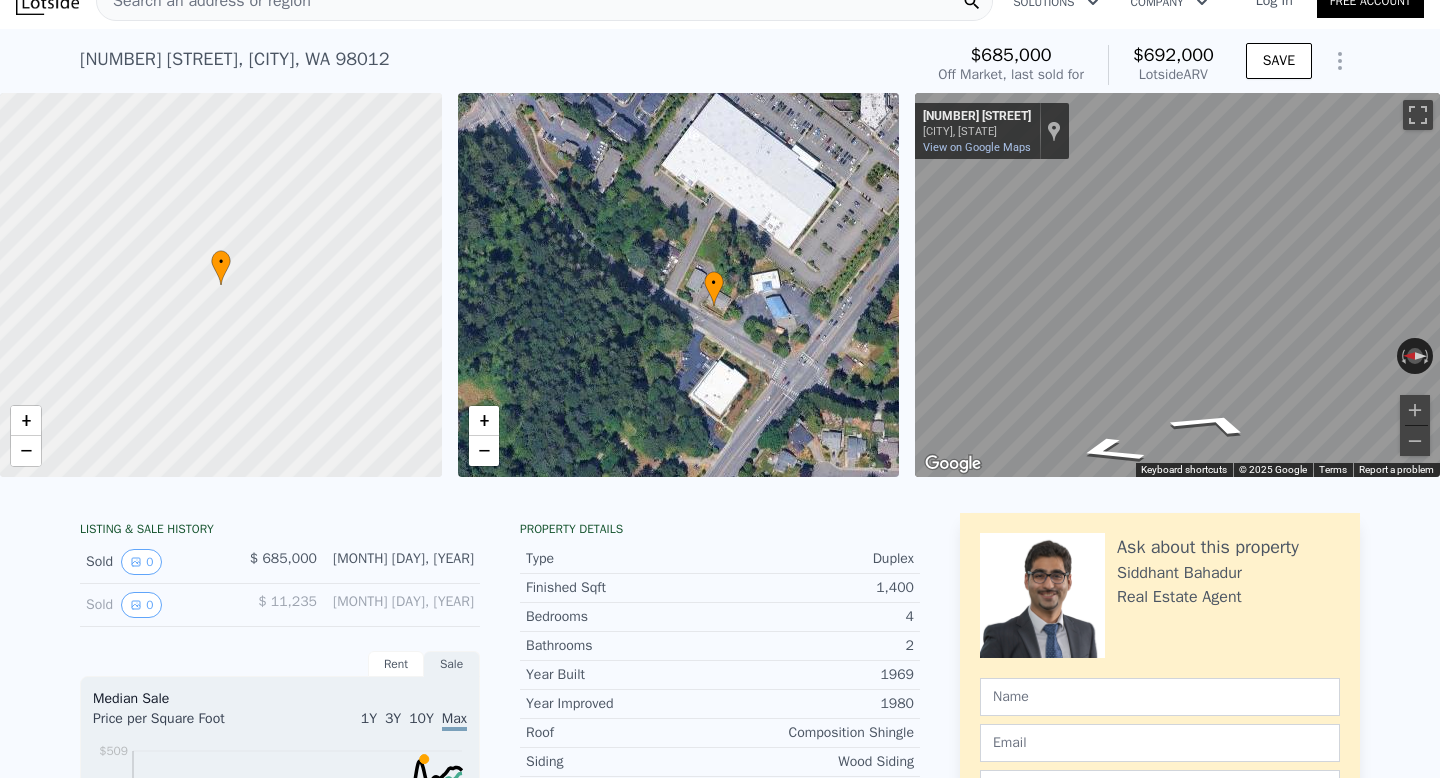 scroll, scrollTop: 0, scrollLeft: 0, axis: both 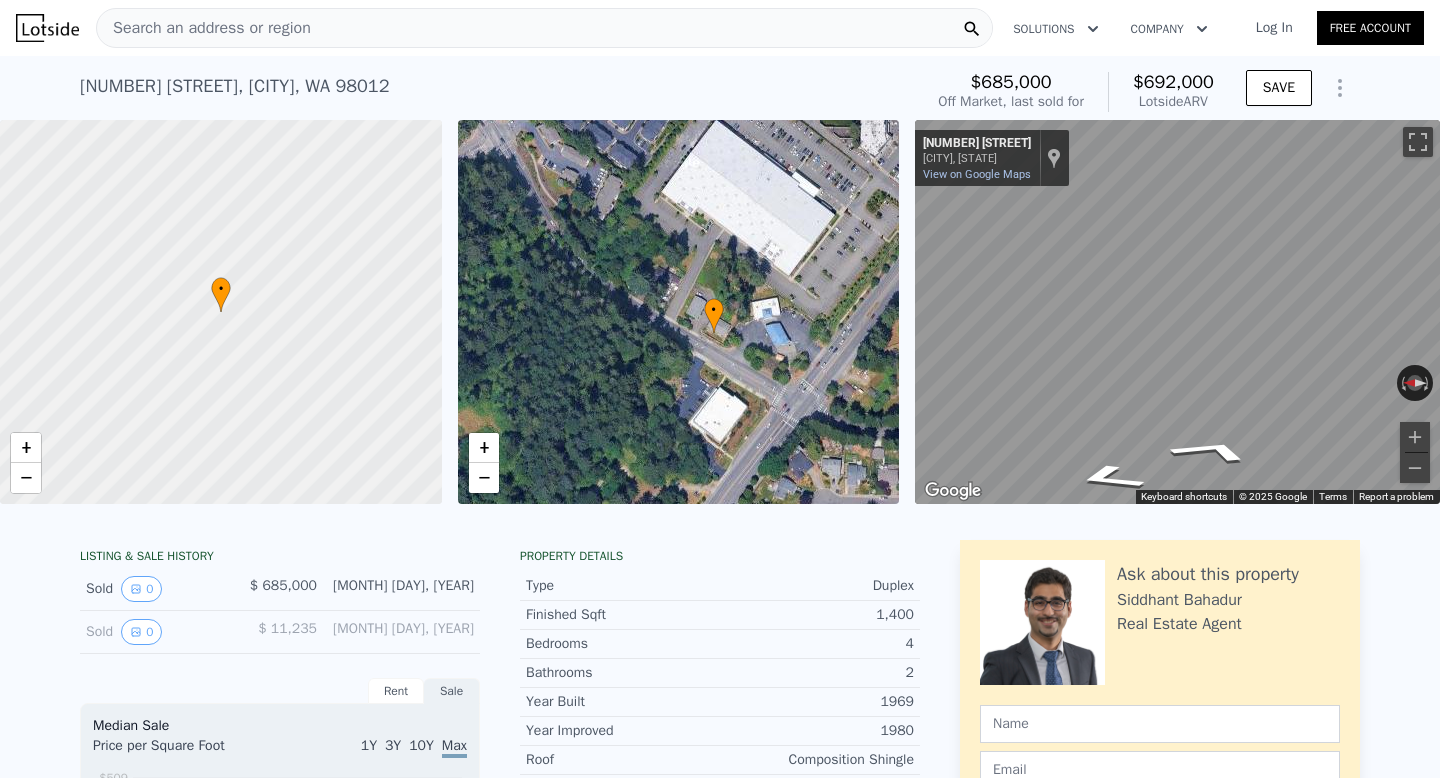 click 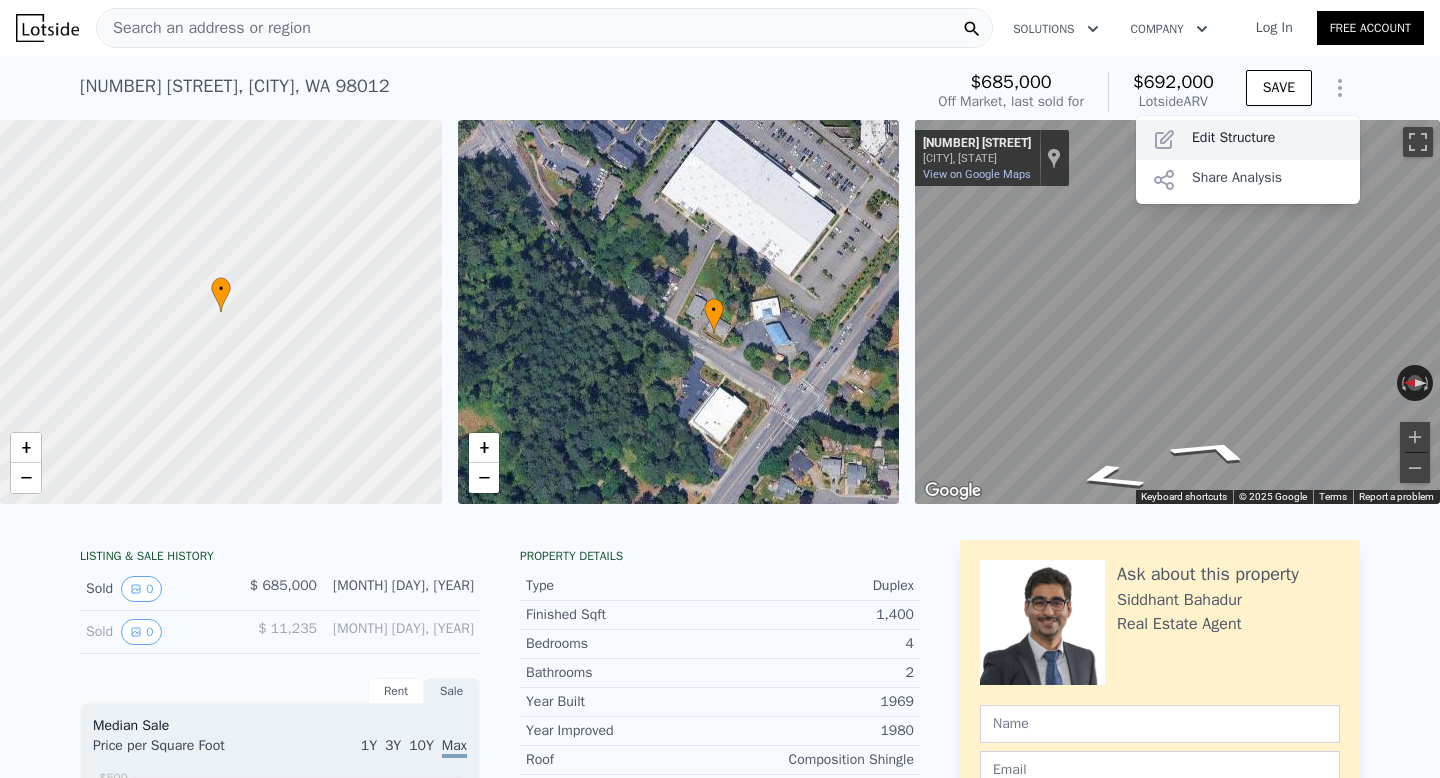 click on "Edit Structure" at bounding box center [1248, 140] 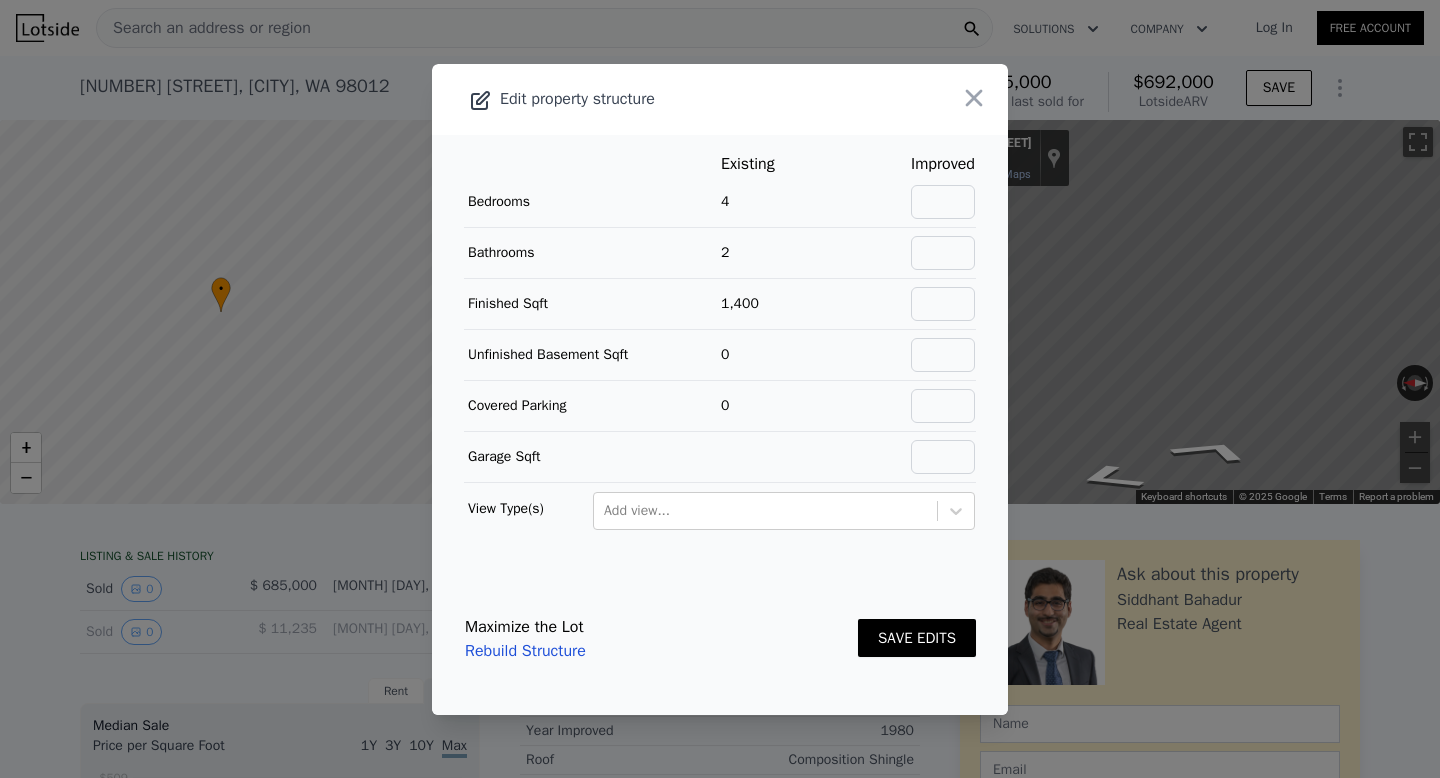 click on "Rebuild Structure" at bounding box center (525, 651) 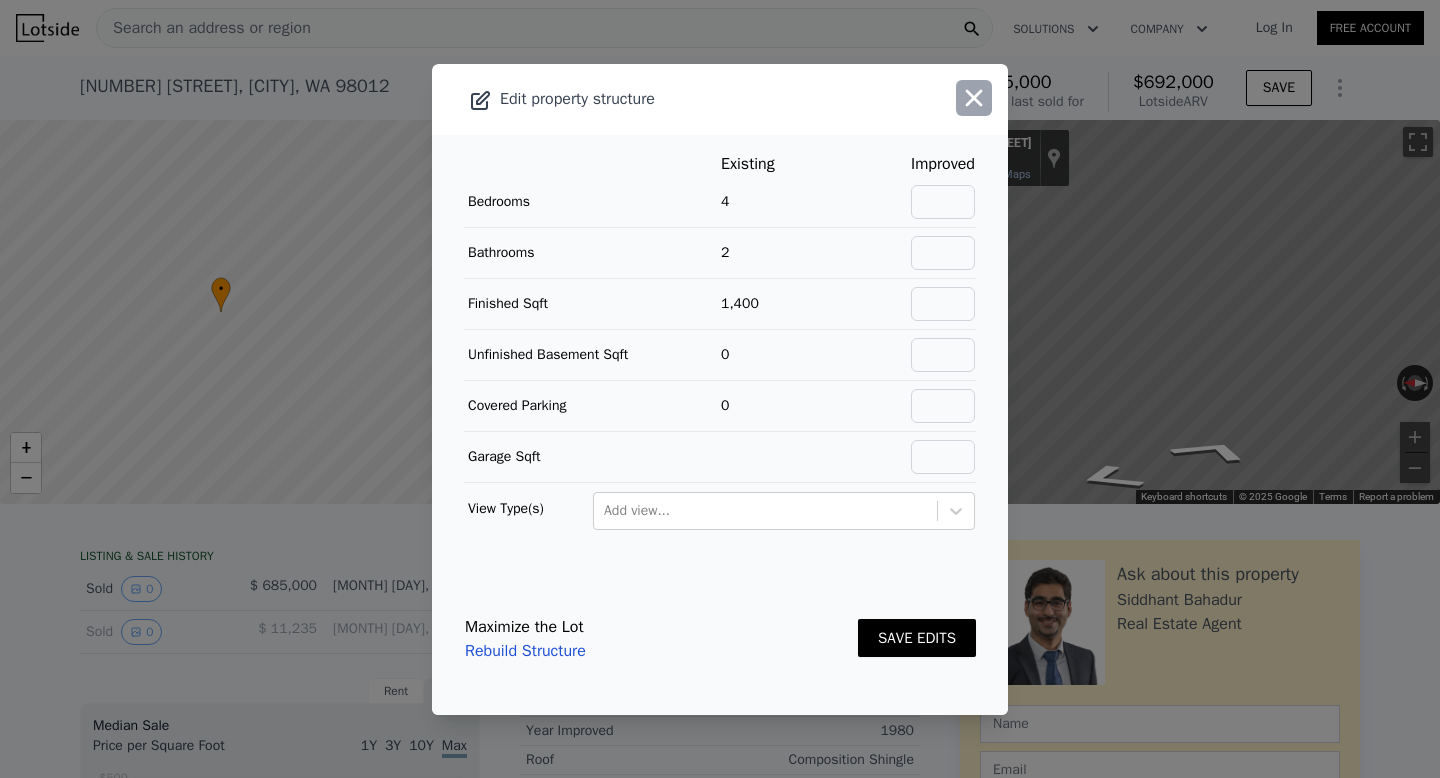 click 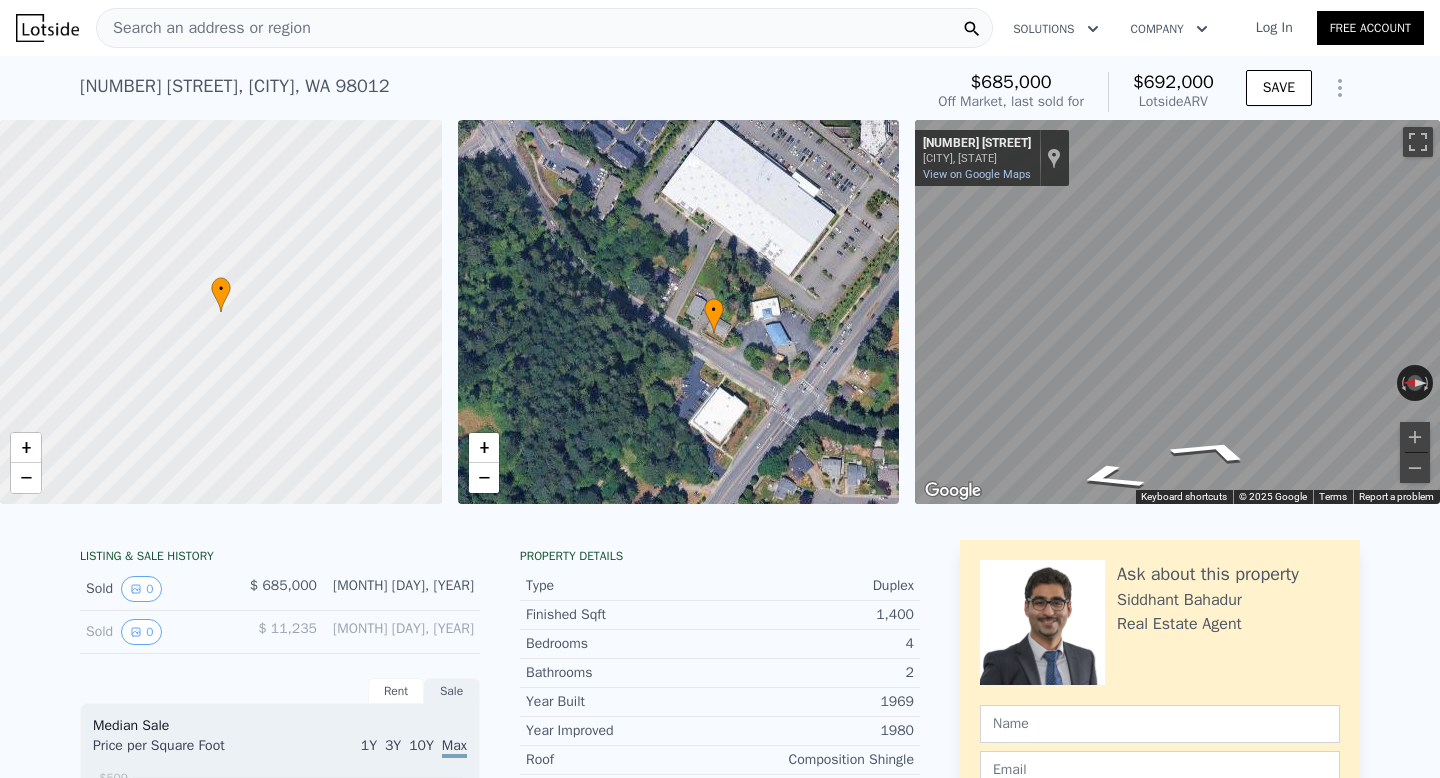 click at bounding box center [221, 312] 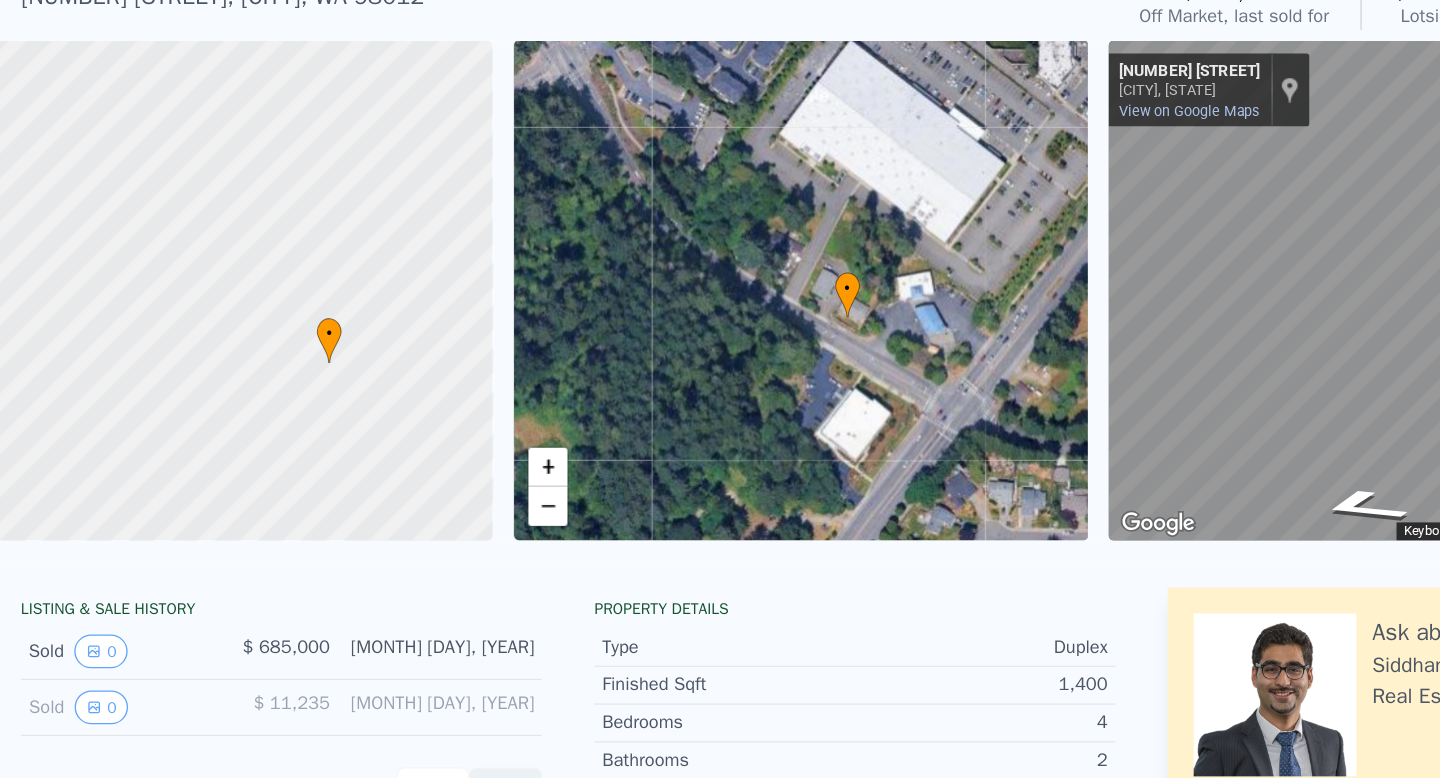 drag, startPoint x: 251, startPoint y: 330, endPoint x: 345, endPoint y: 372, distance: 102.9563 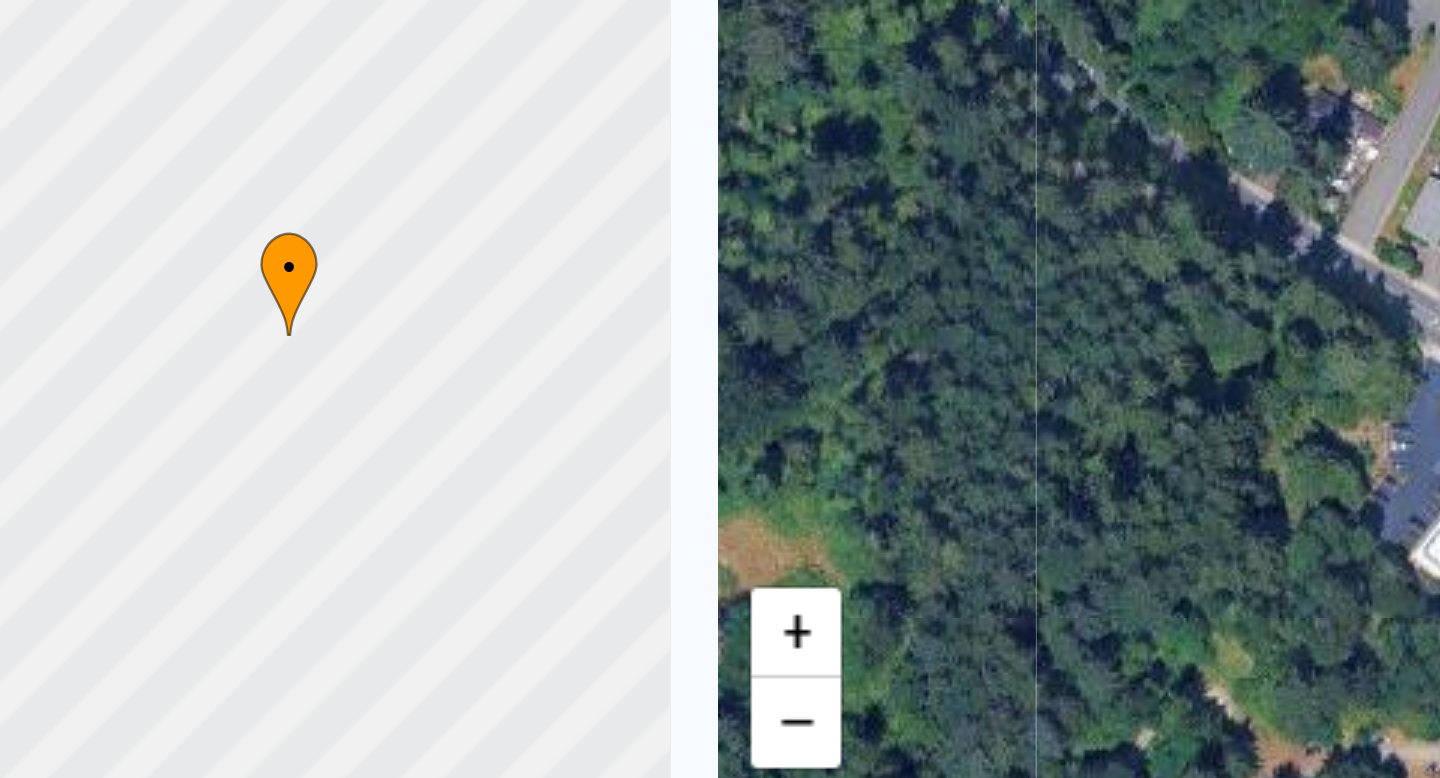 click 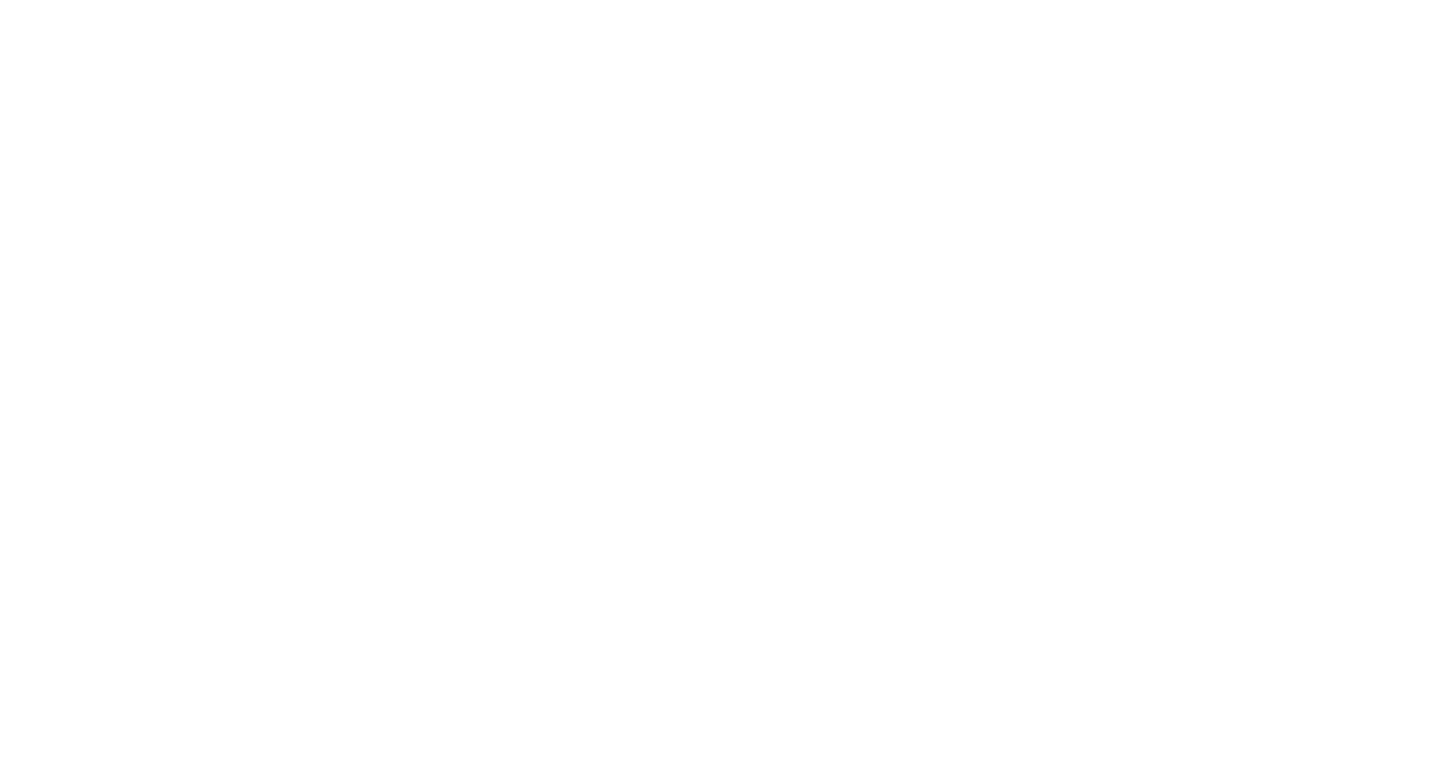scroll, scrollTop: 0, scrollLeft: 0, axis: both 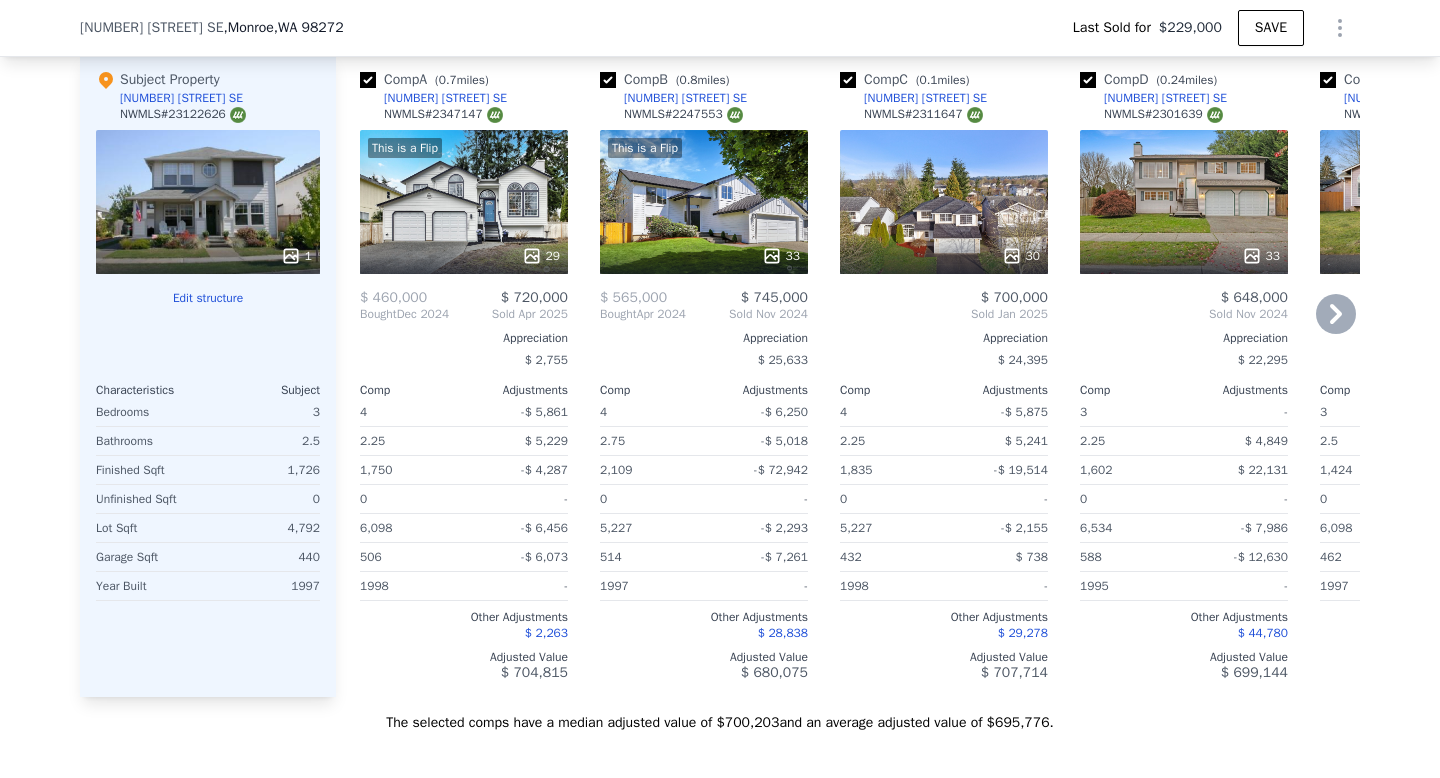 click 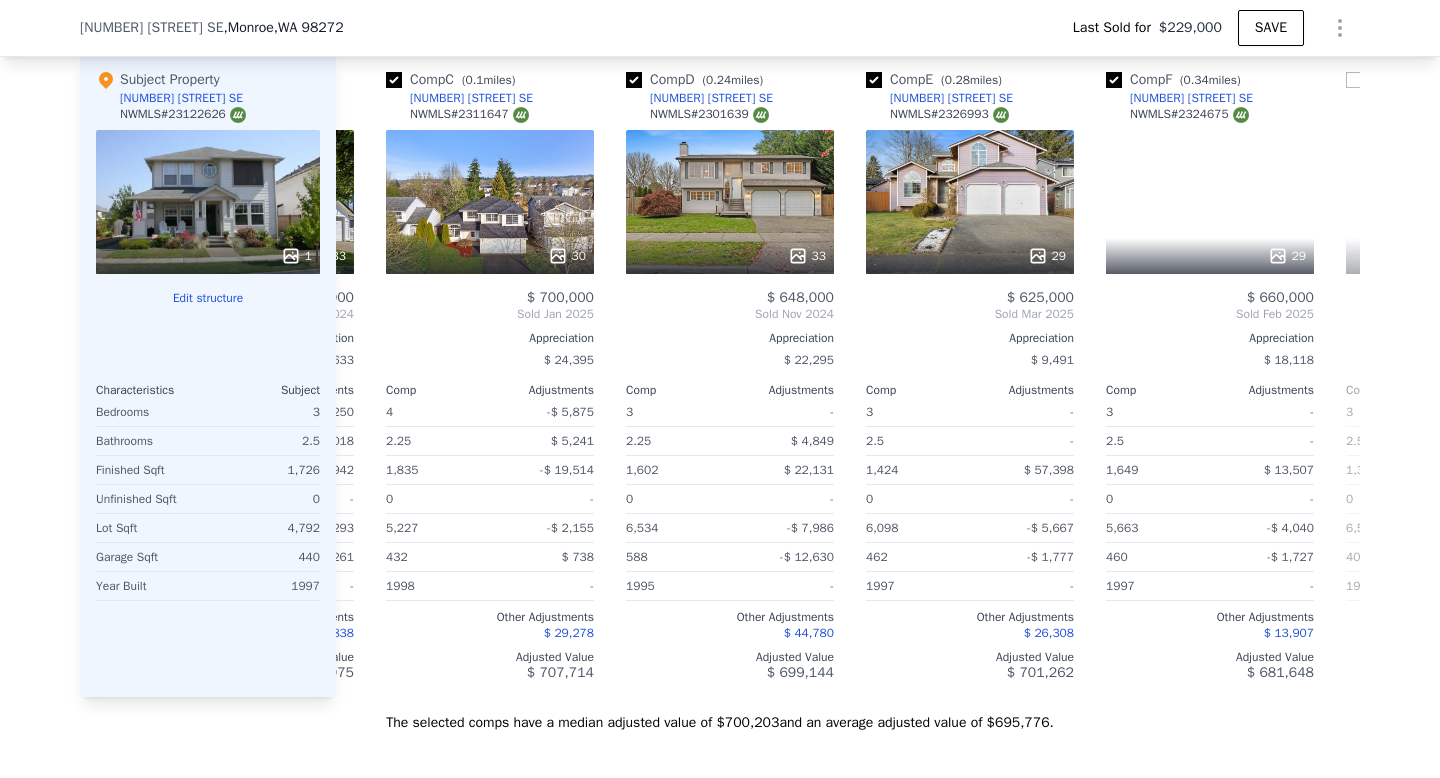 scroll, scrollTop: 0, scrollLeft: 480, axis: horizontal 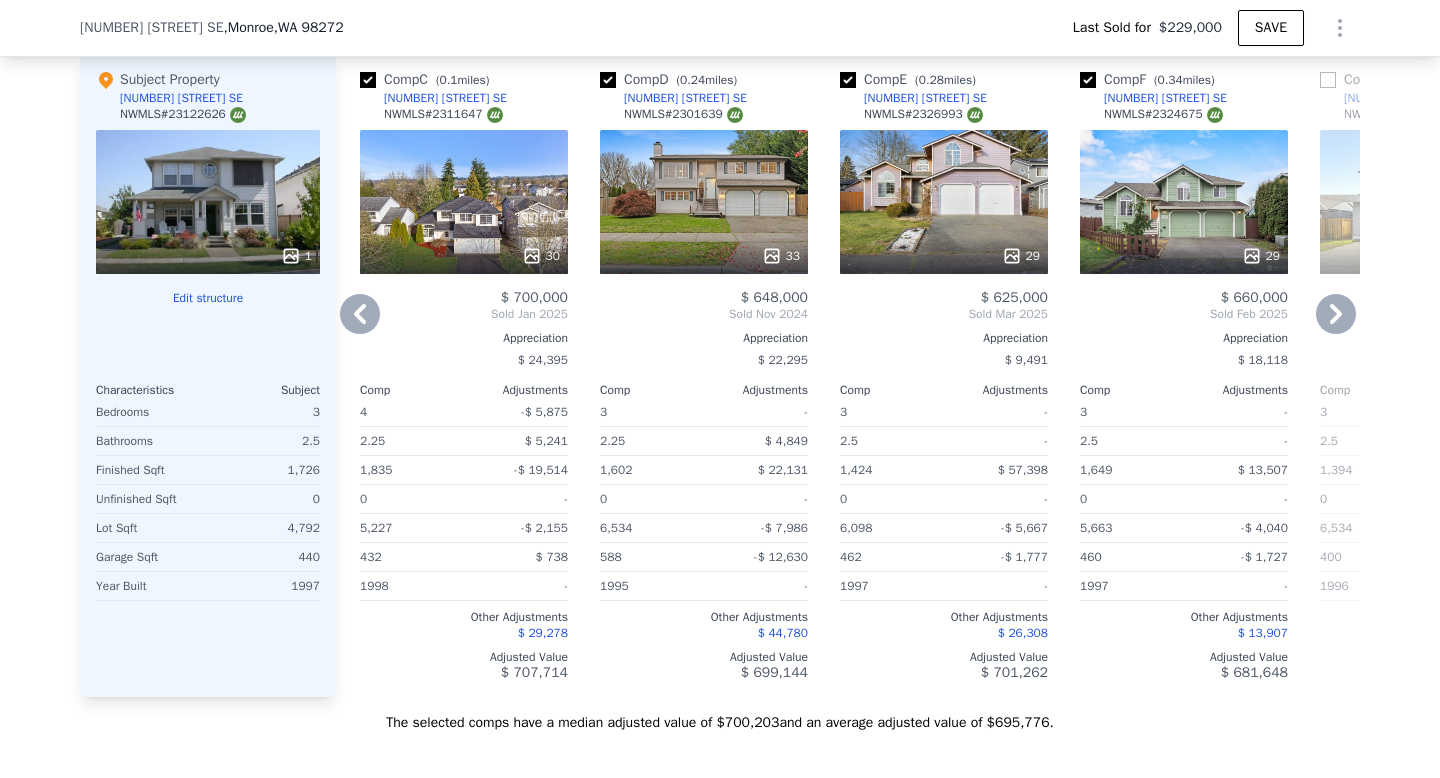 click 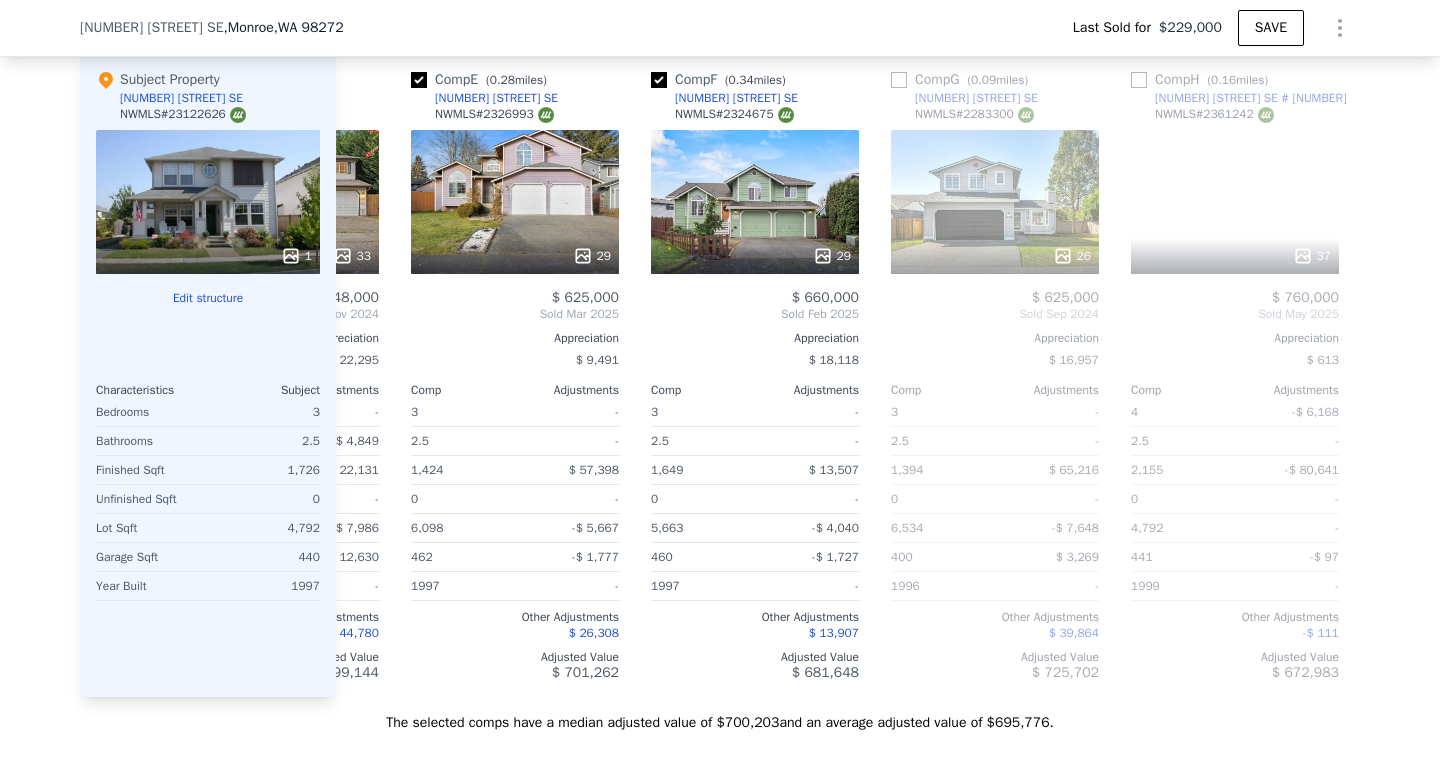 scroll, scrollTop: 0, scrollLeft: 960, axis: horizontal 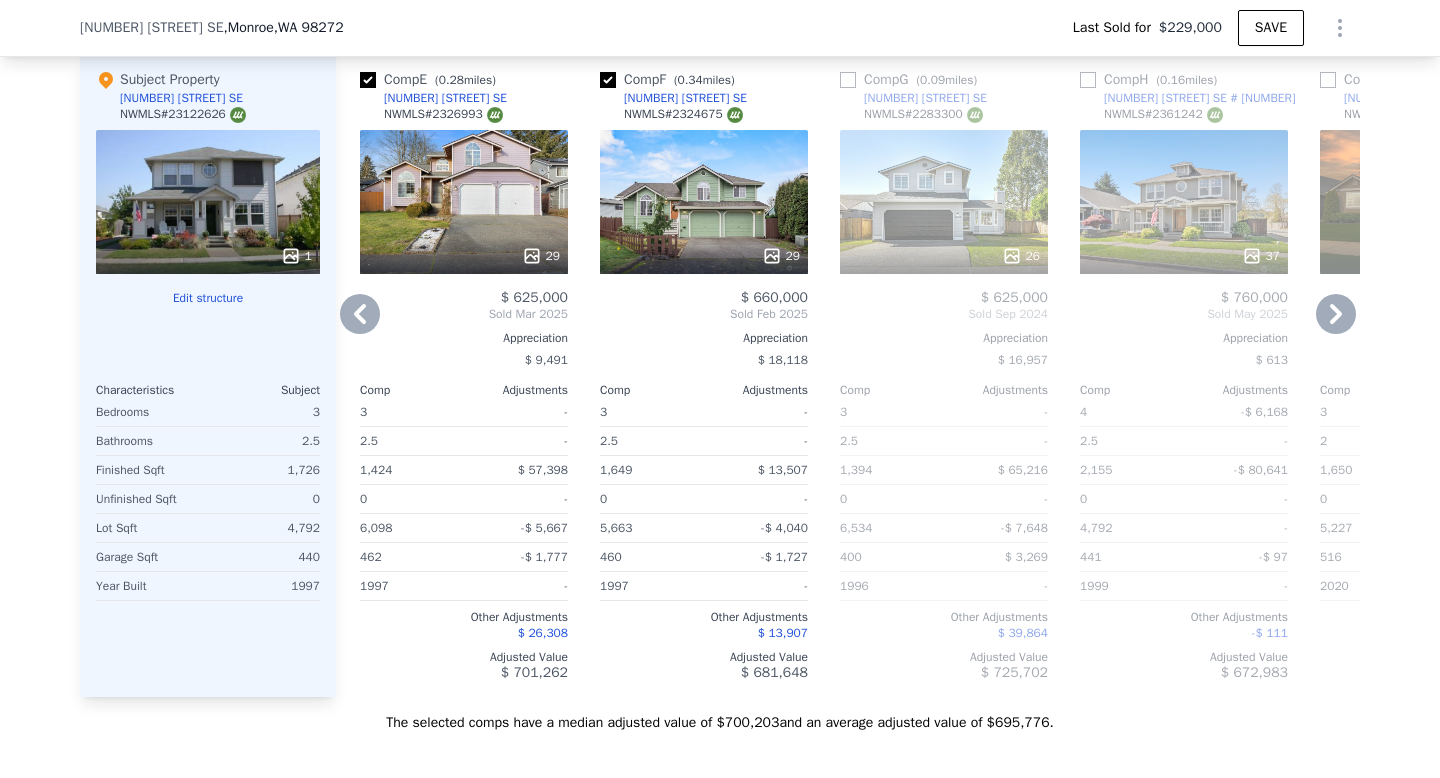click 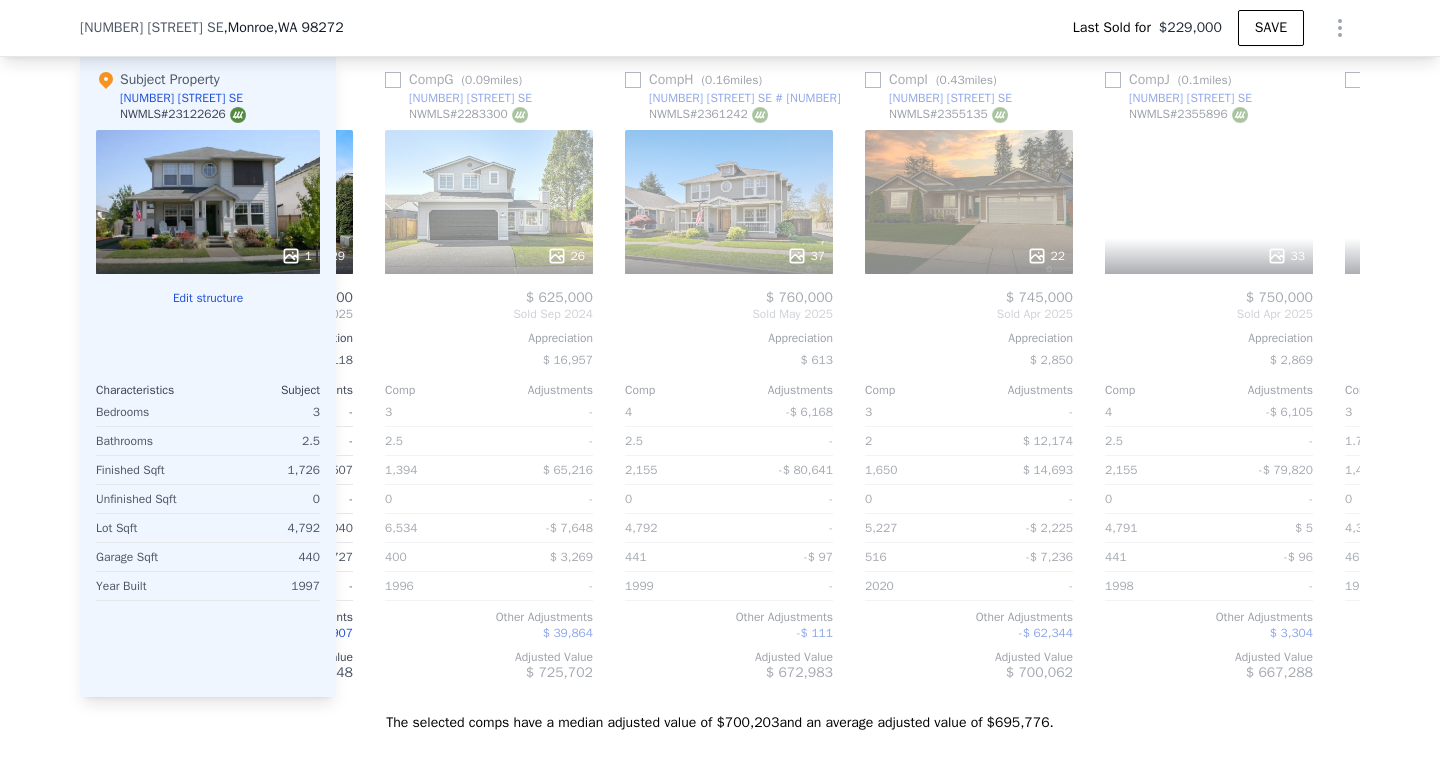 scroll, scrollTop: 0, scrollLeft: 1440, axis: horizontal 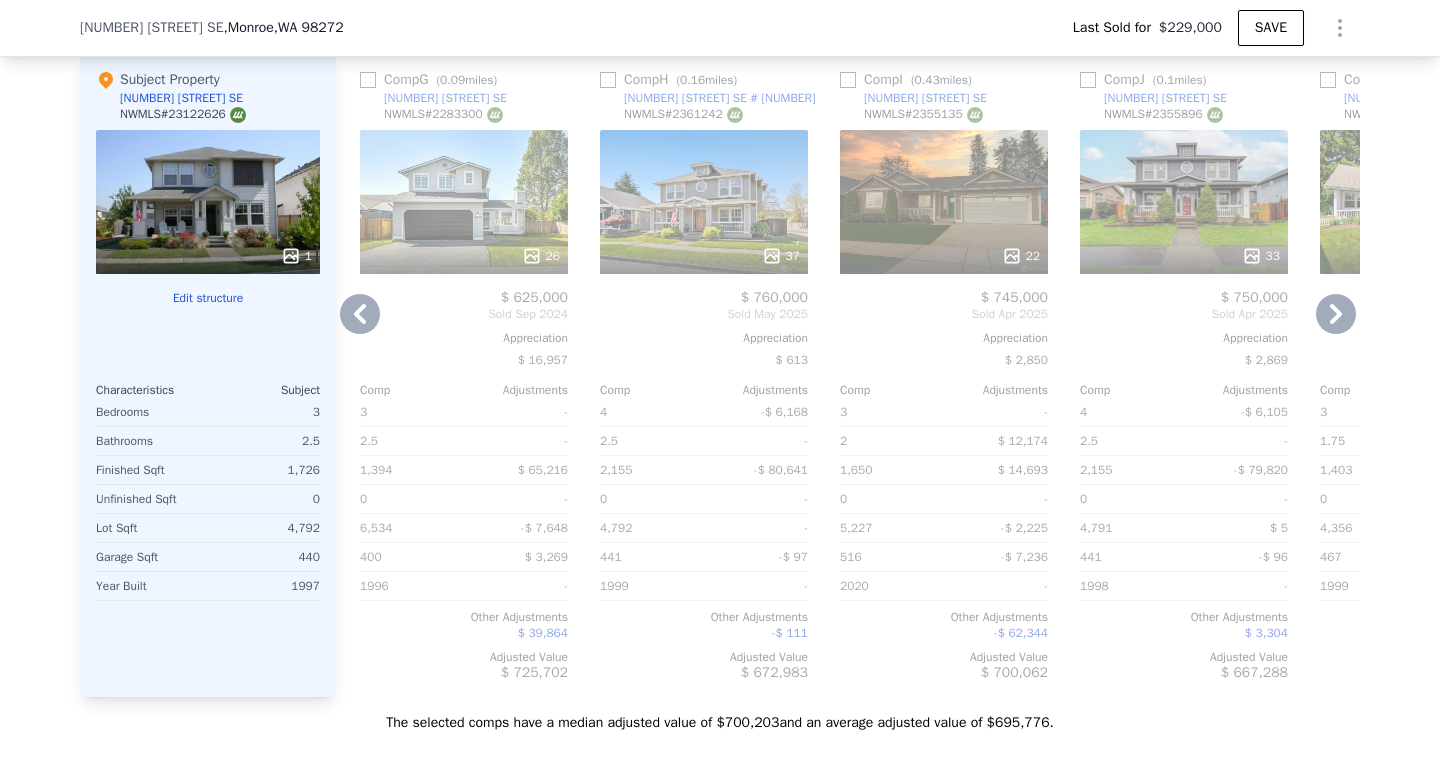 click 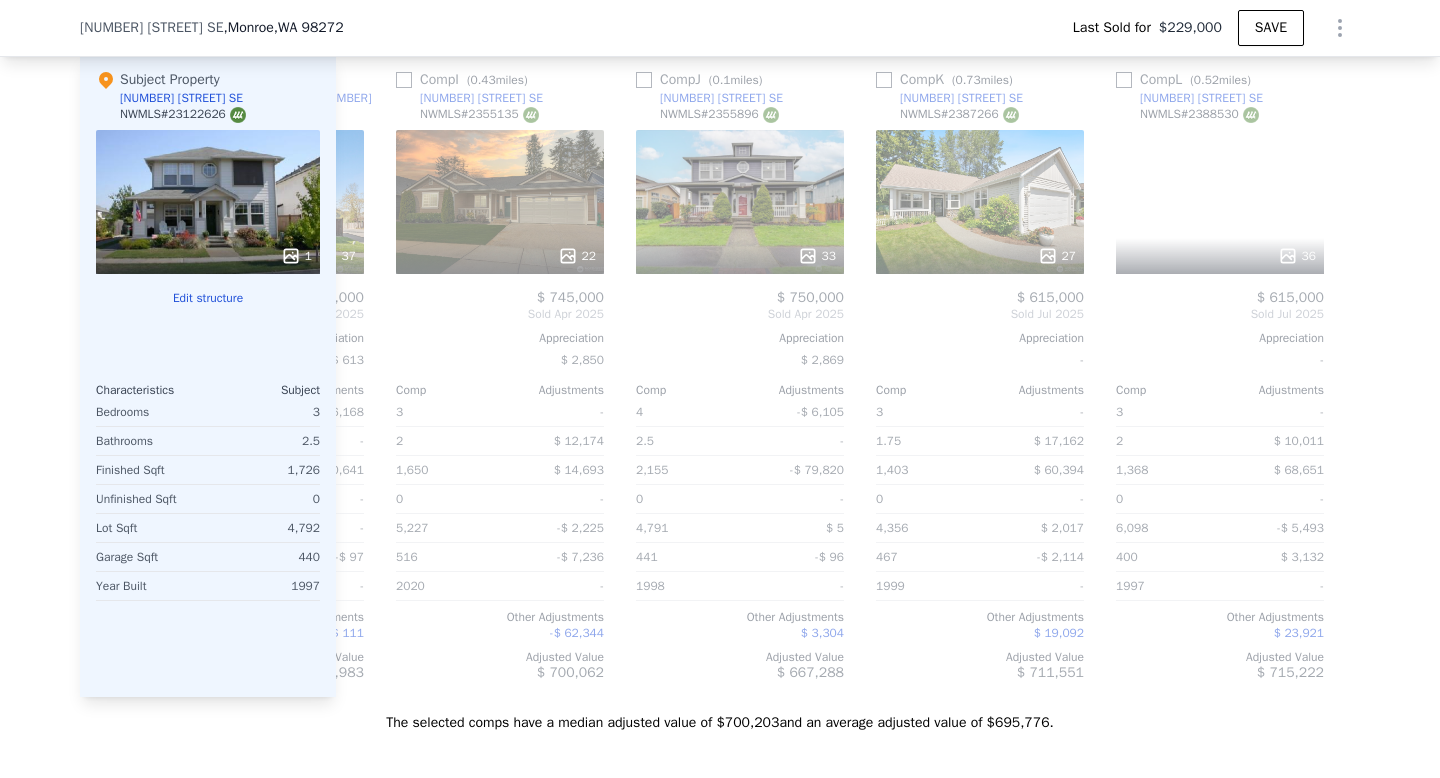 scroll, scrollTop: 0, scrollLeft: 1904, axis: horizontal 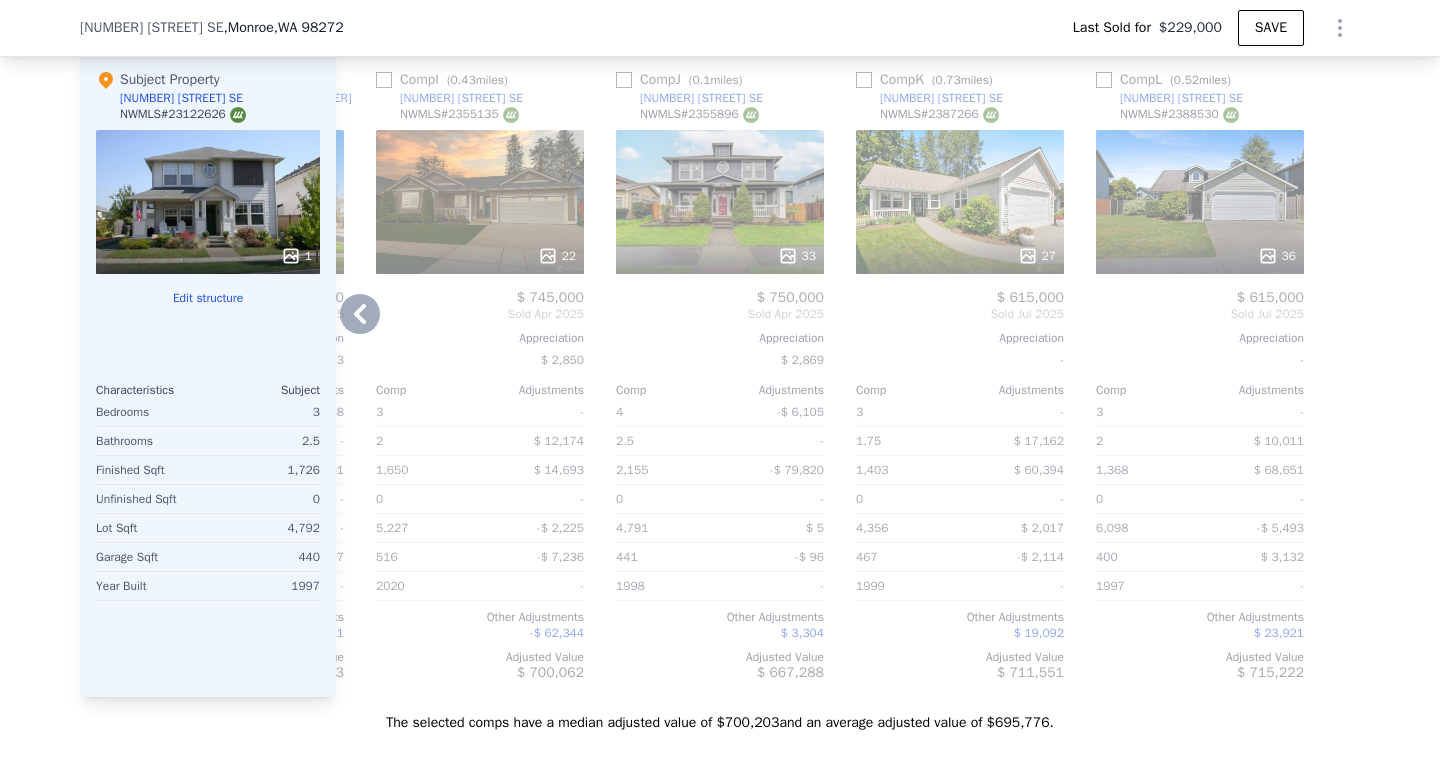 click at bounding box center (1344, 375) 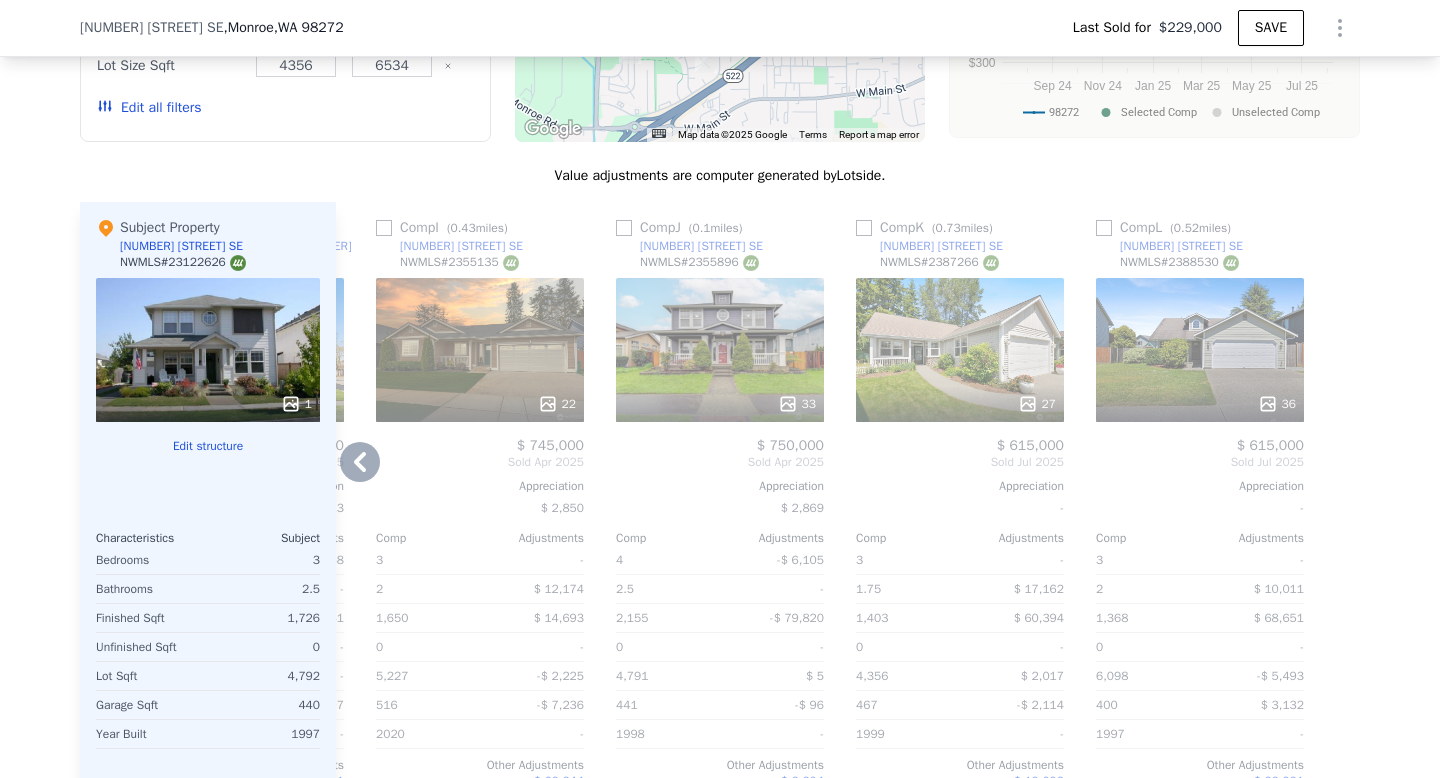 scroll, scrollTop: 1979, scrollLeft: 0, axis: vertical 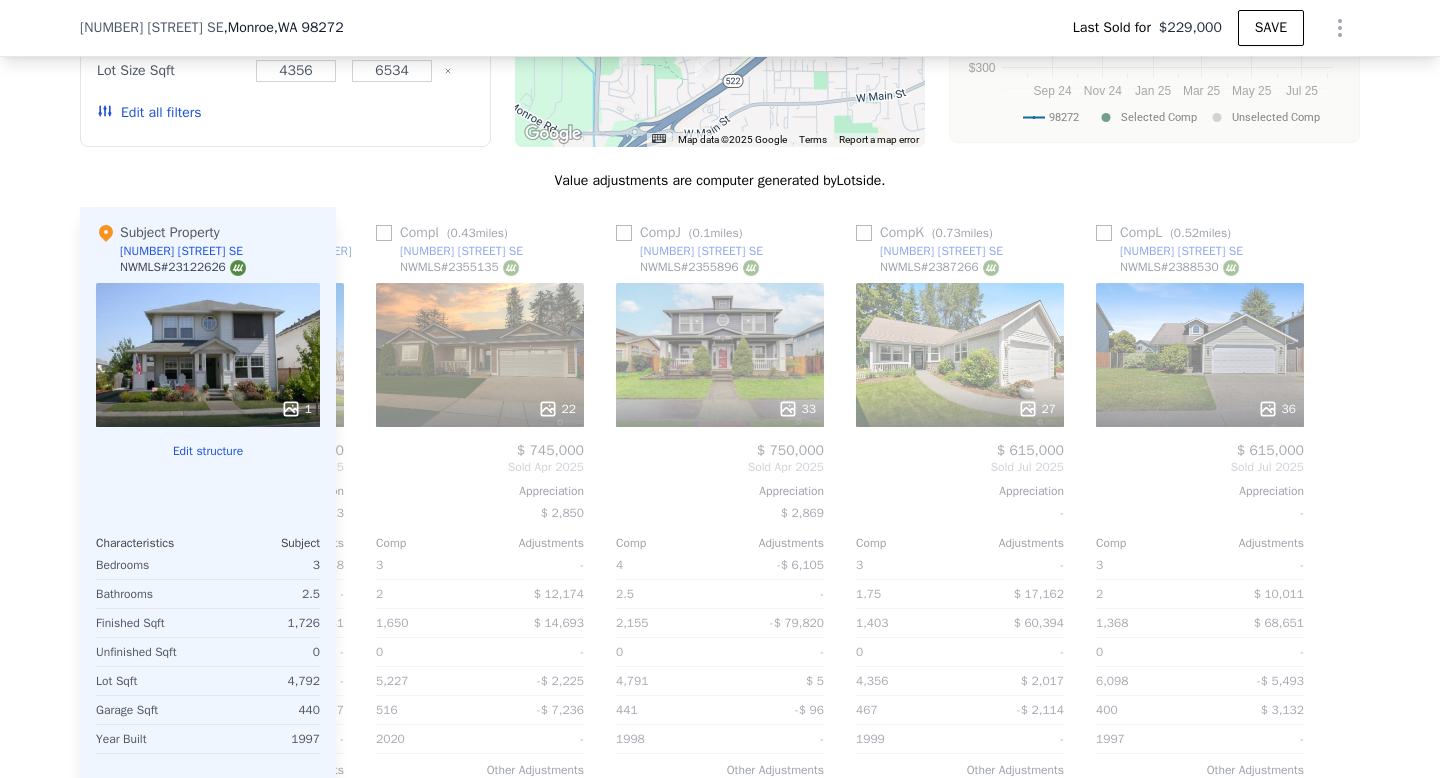 click on "1" at bounding box center (208, 355) 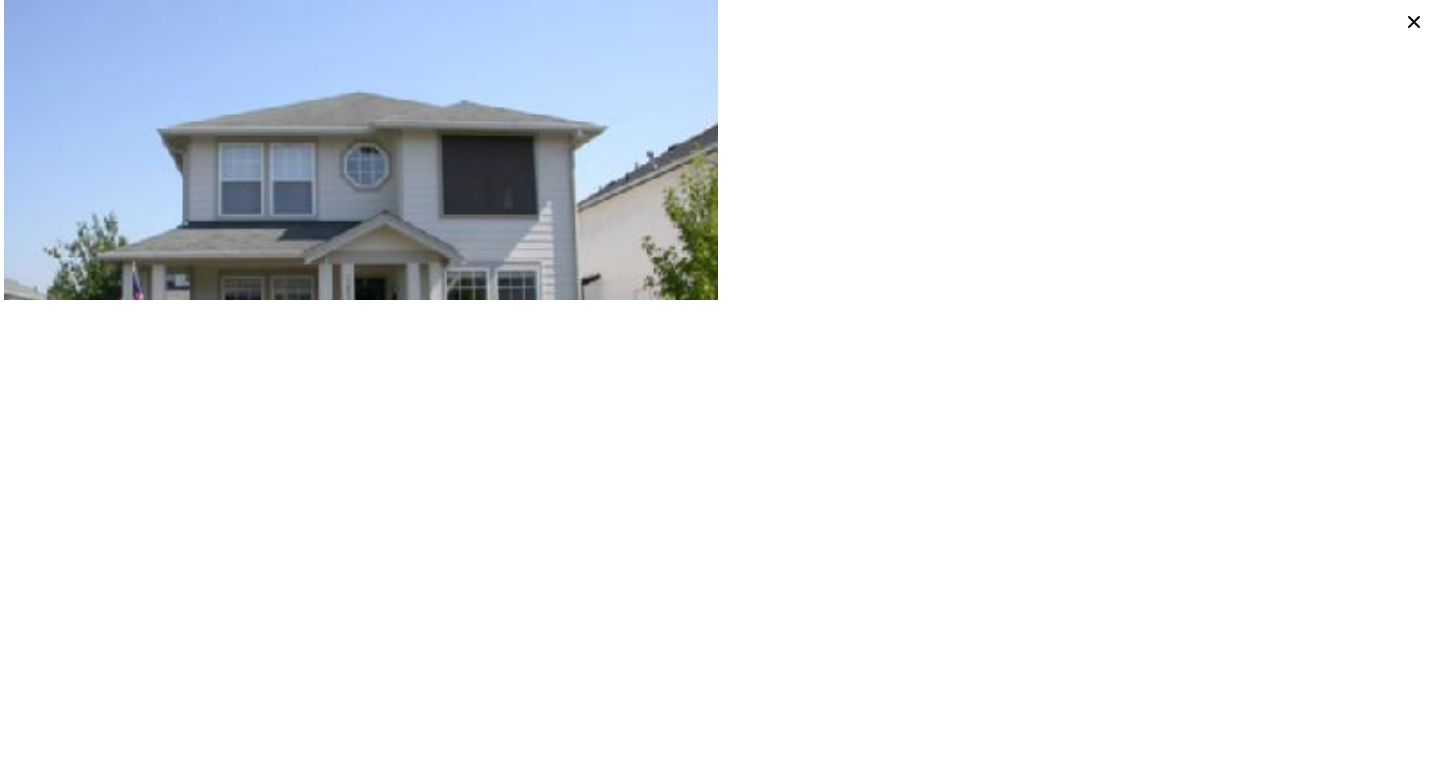 click at bounding box center (361, 268) 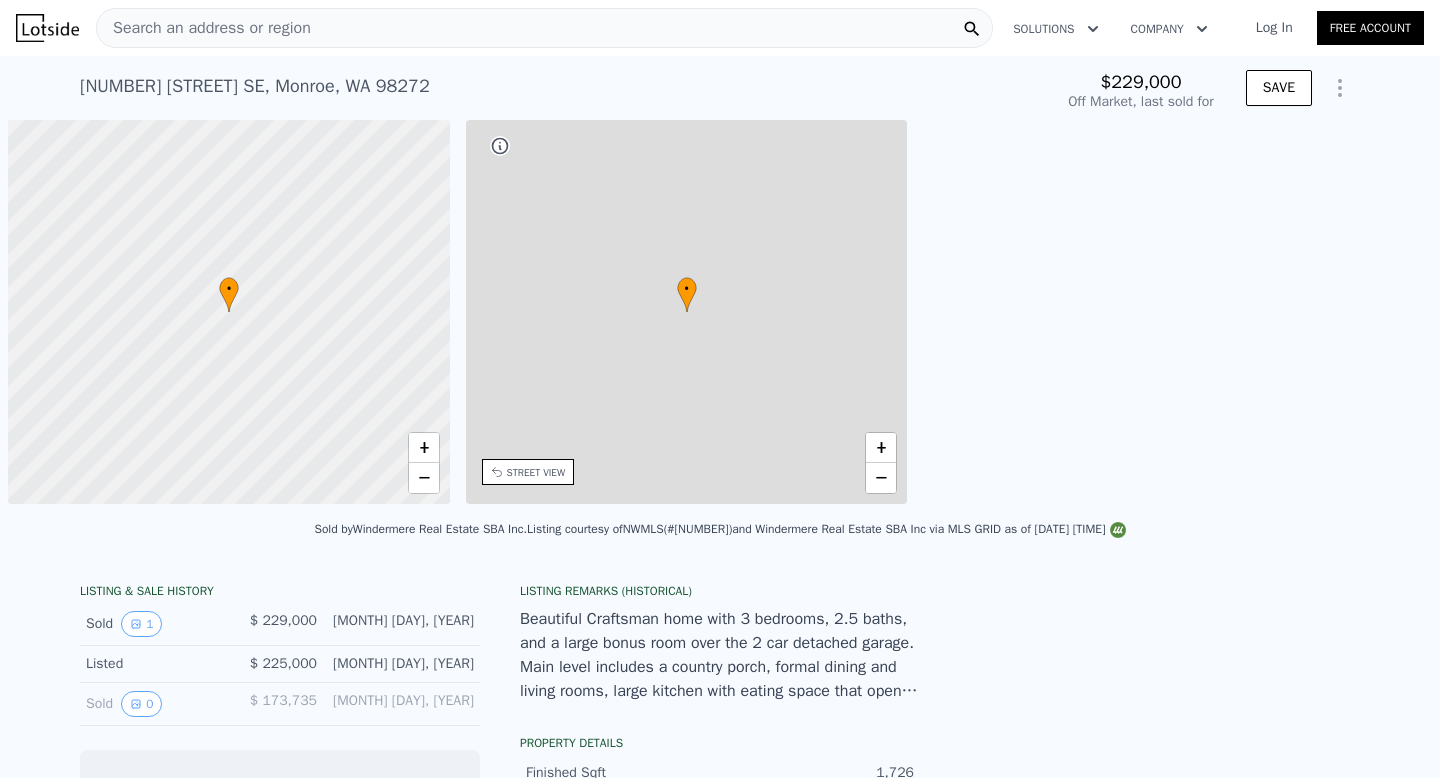 scroll, scrollTop: 0, scrollLeft: 0, axis: both 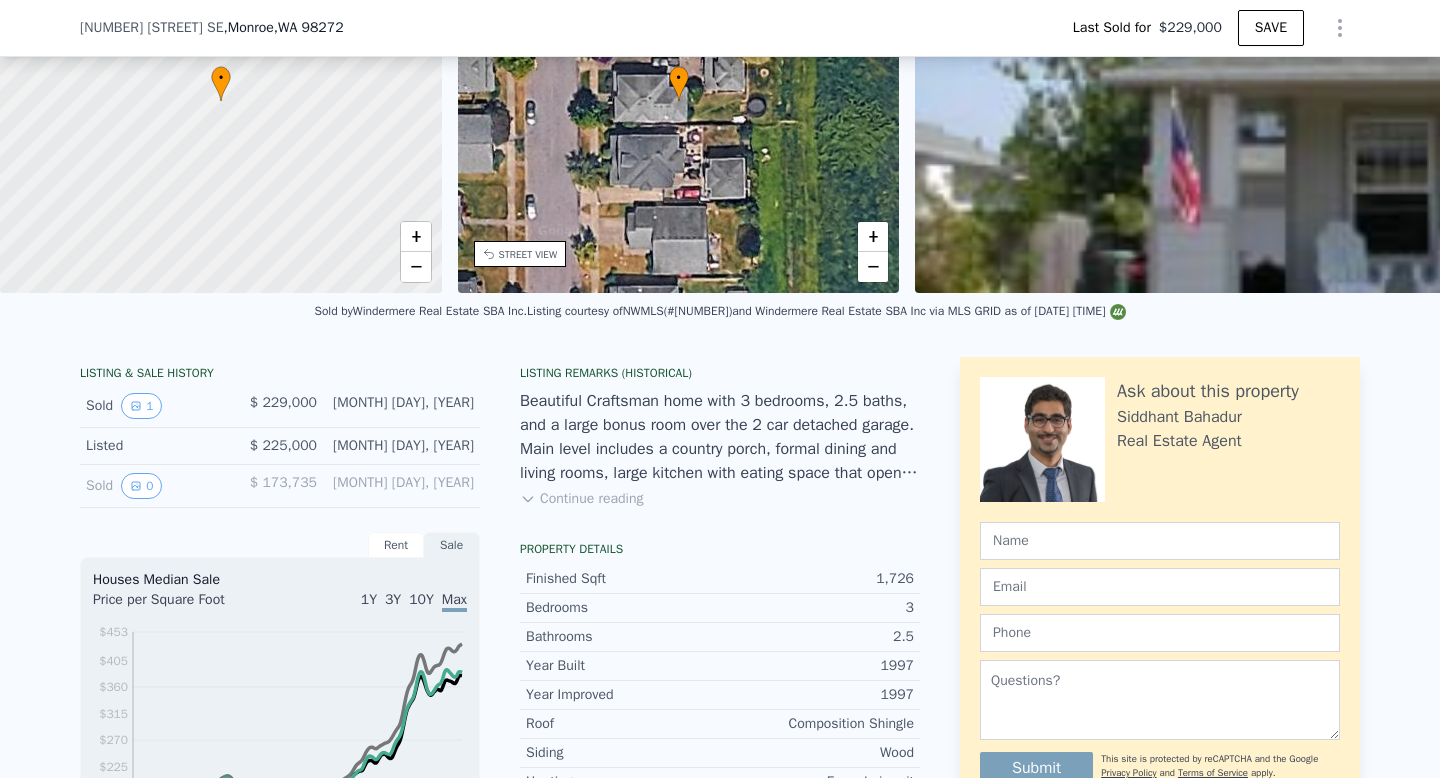 click on "Continue reading" at bounding box center (581, 499) 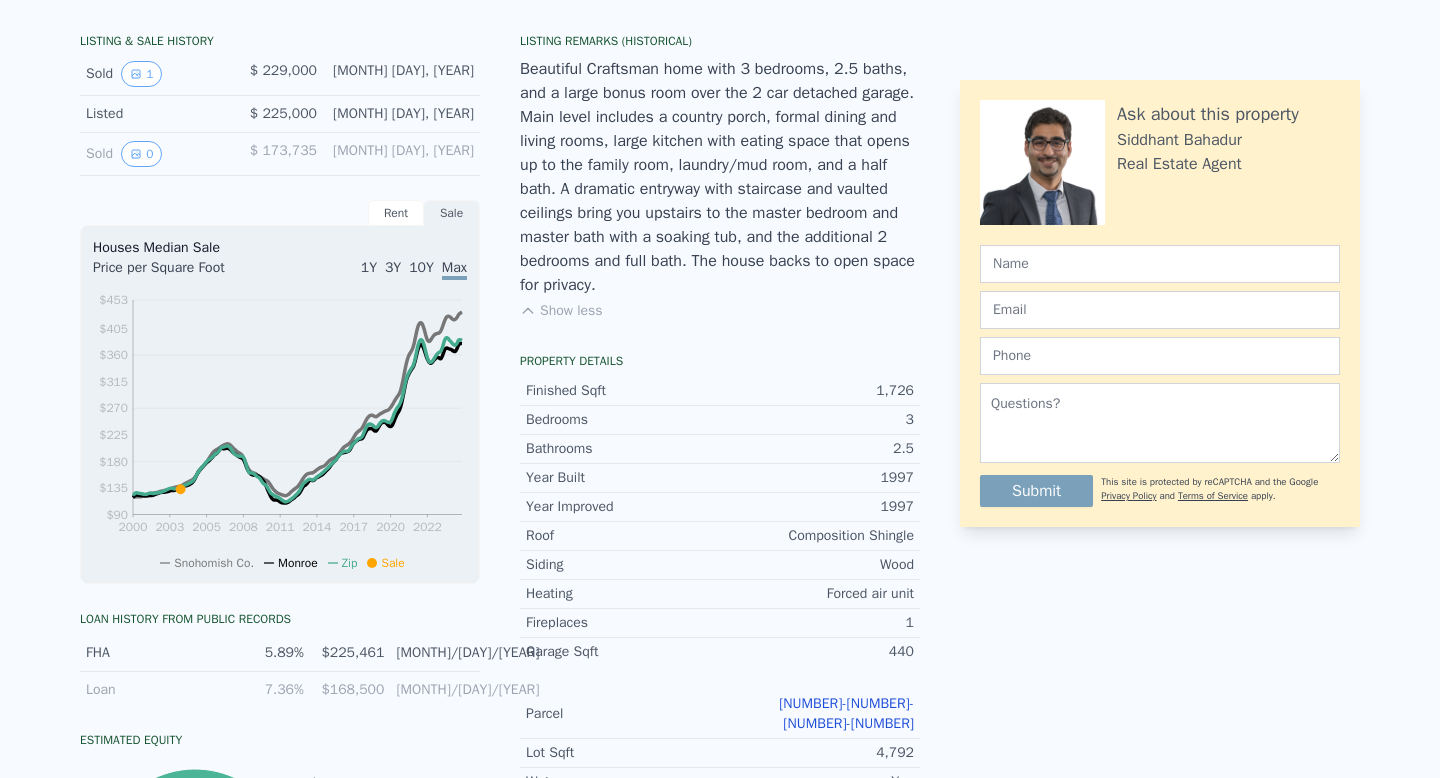 scroll, scrollTop: 0, scrollLeft: 0, axis: both 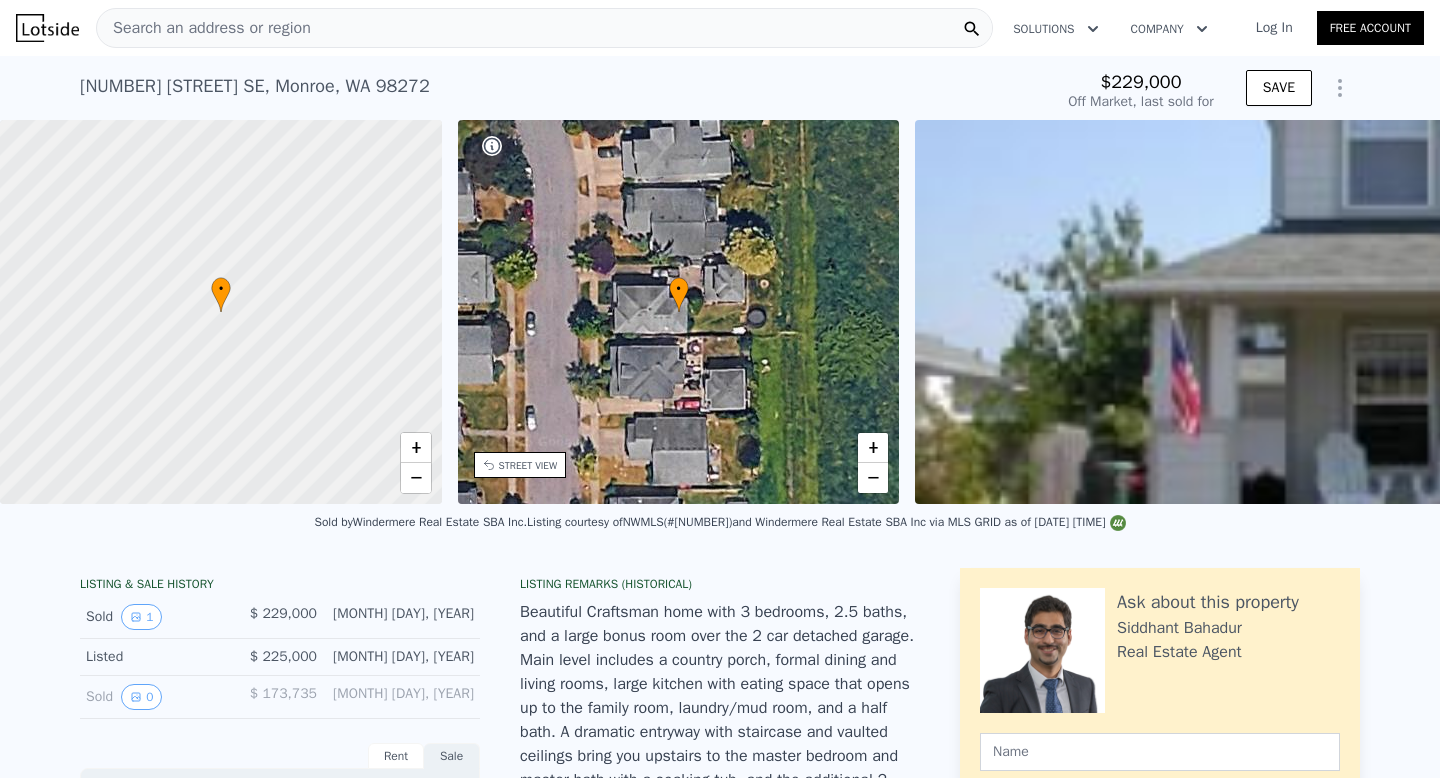 type on "$ 696,000" 